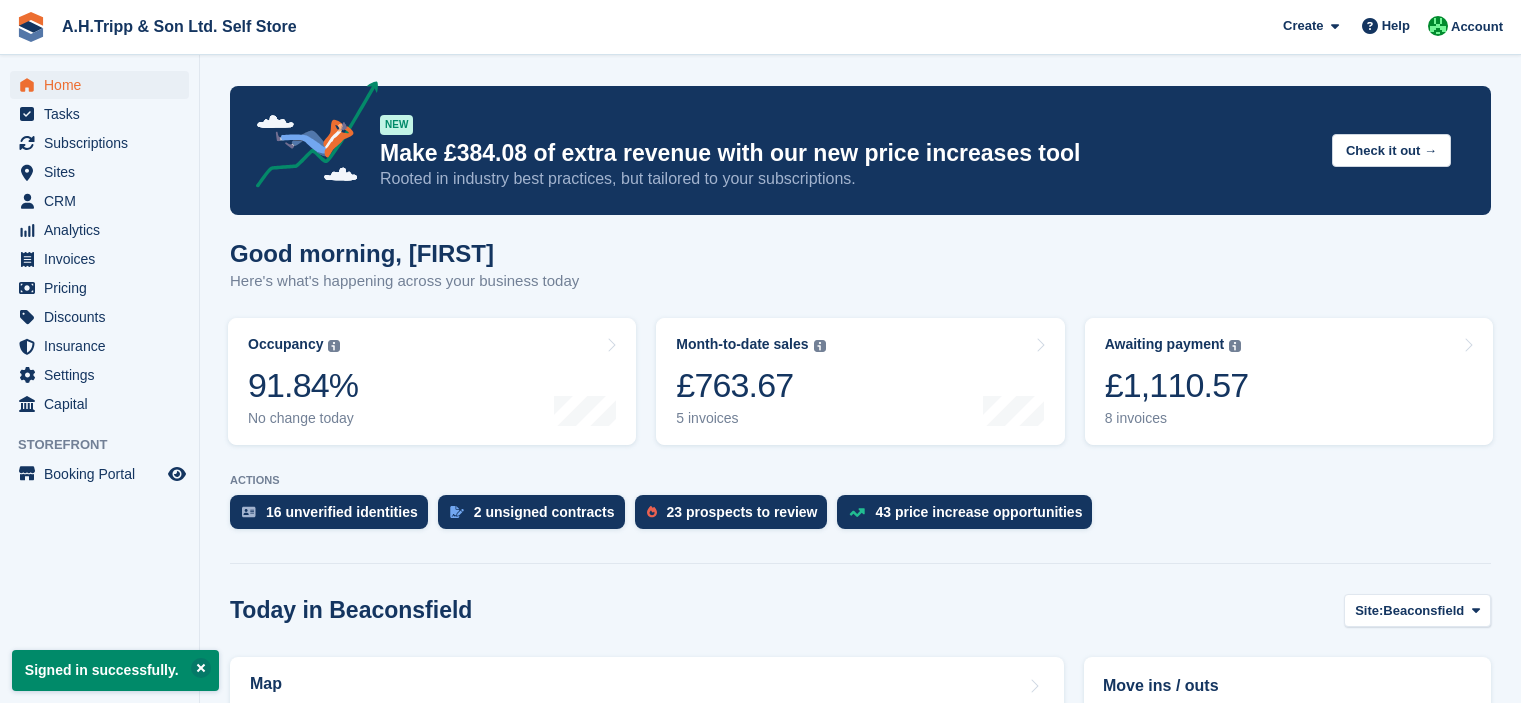 scroll, scrollTop: 0, scrollLeft: 0, axis: both 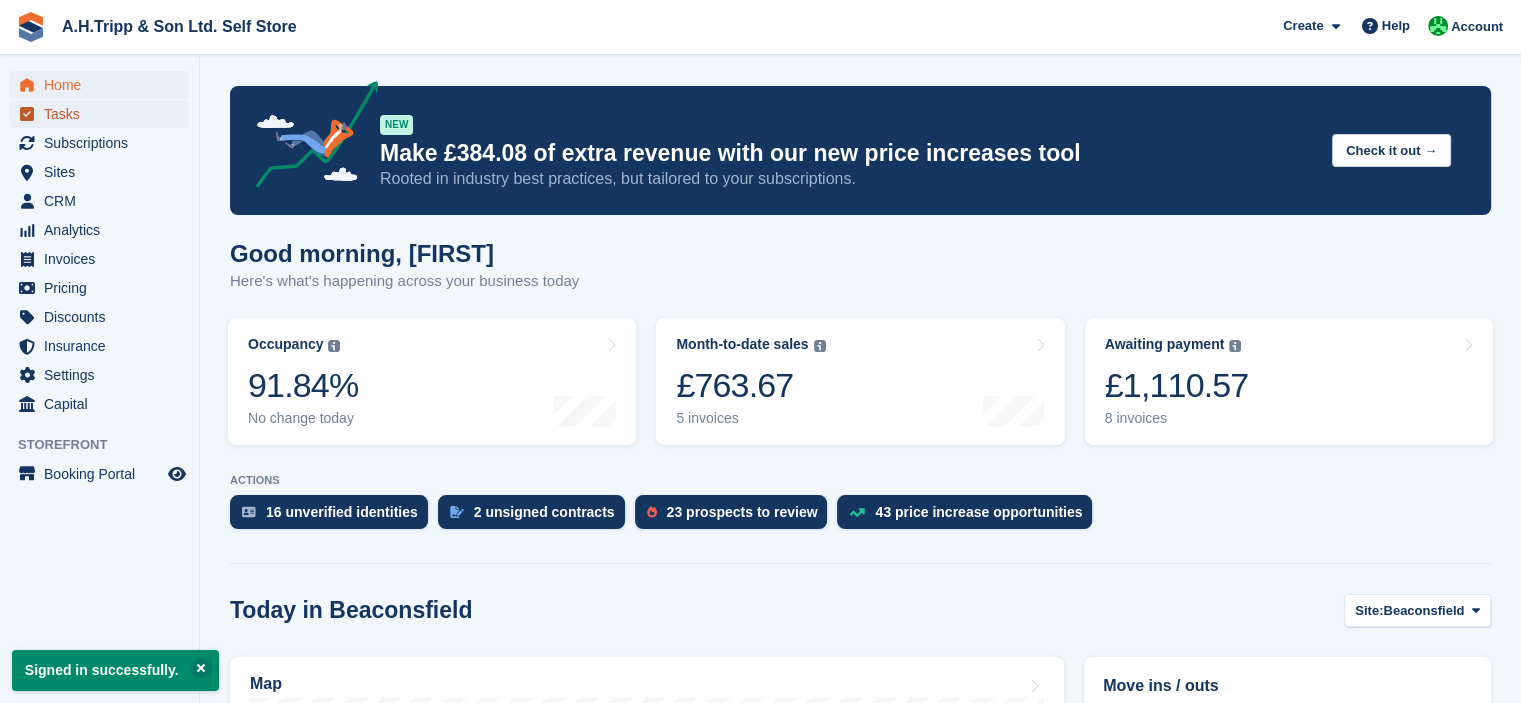 click on "Tasks" at bounding box center [104, 114] 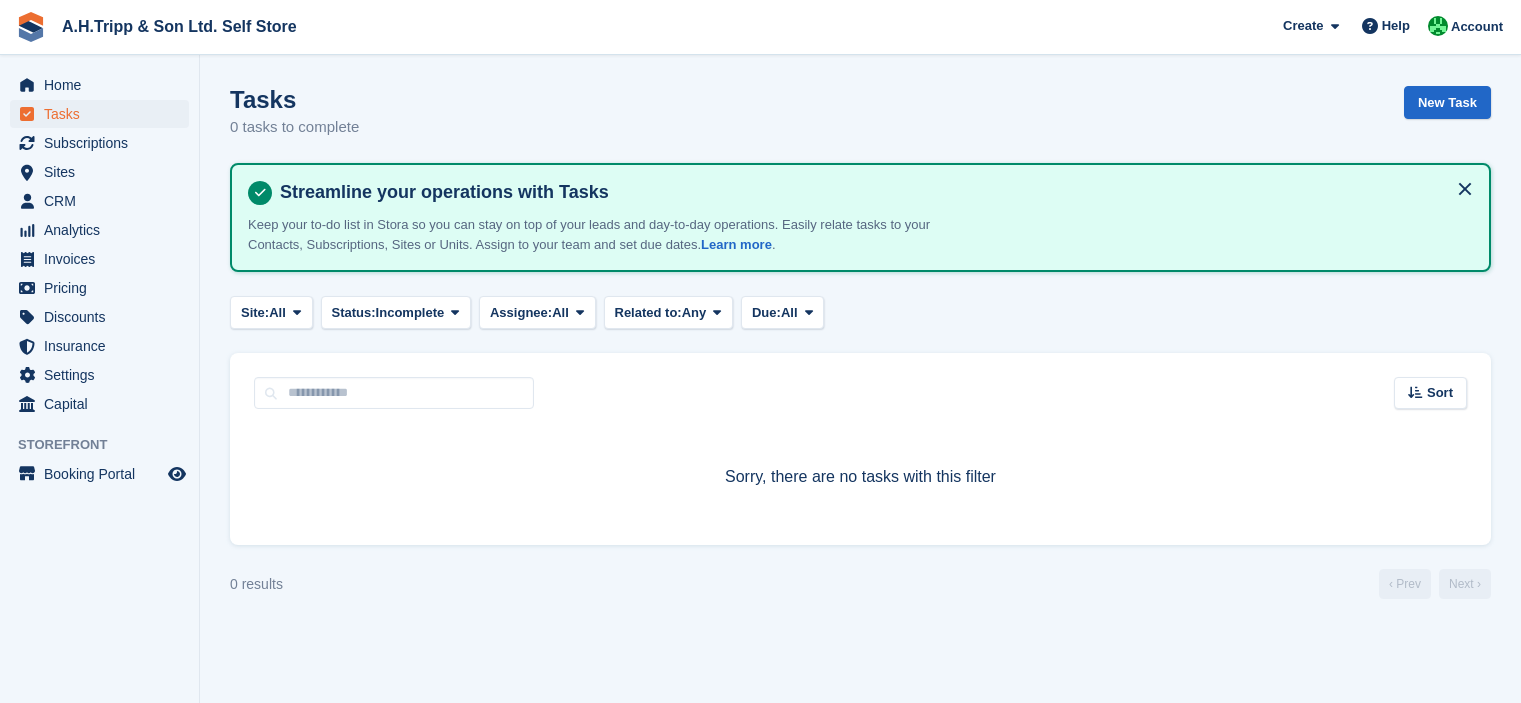 scroll, scrollTop: 0, scrollLeft: 0, axis: both 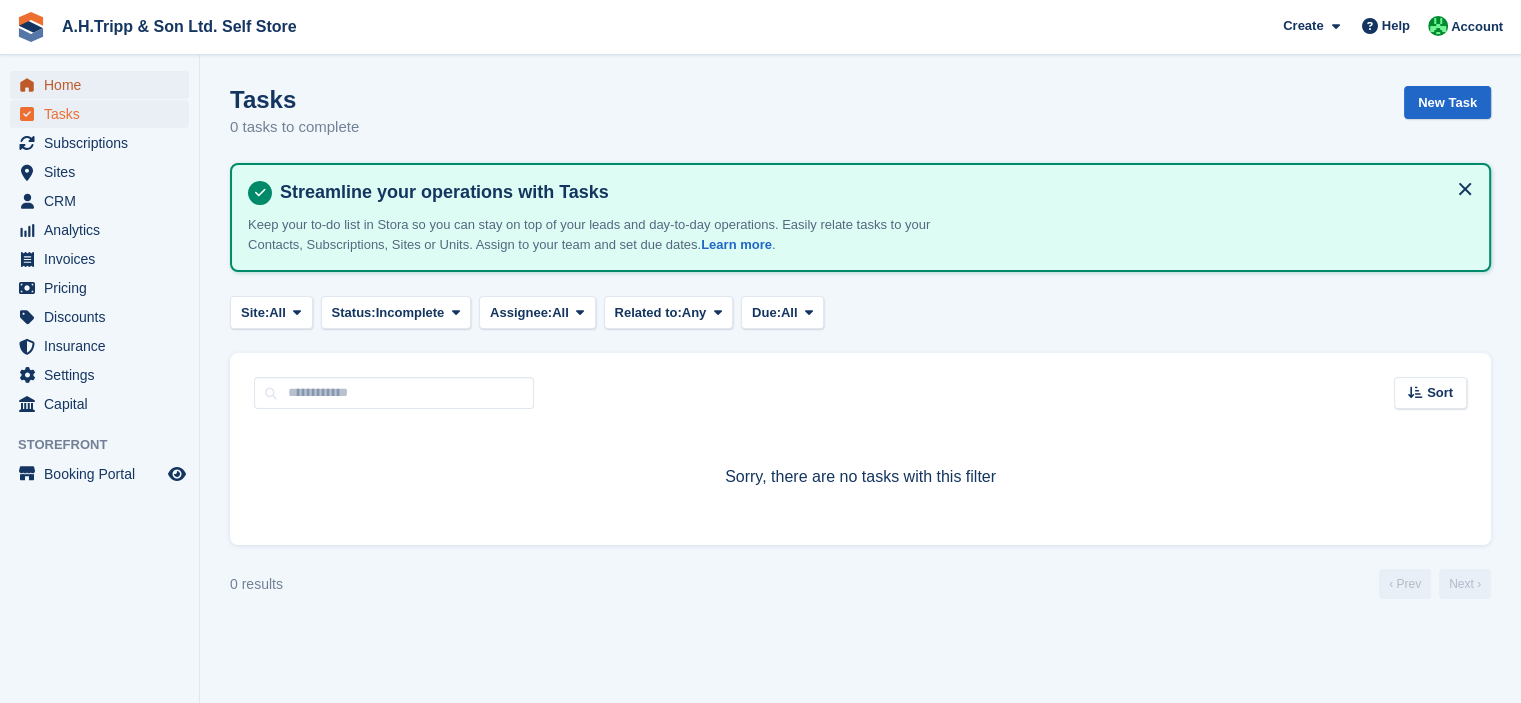 click on "Home" at bounding box center [104, 85] 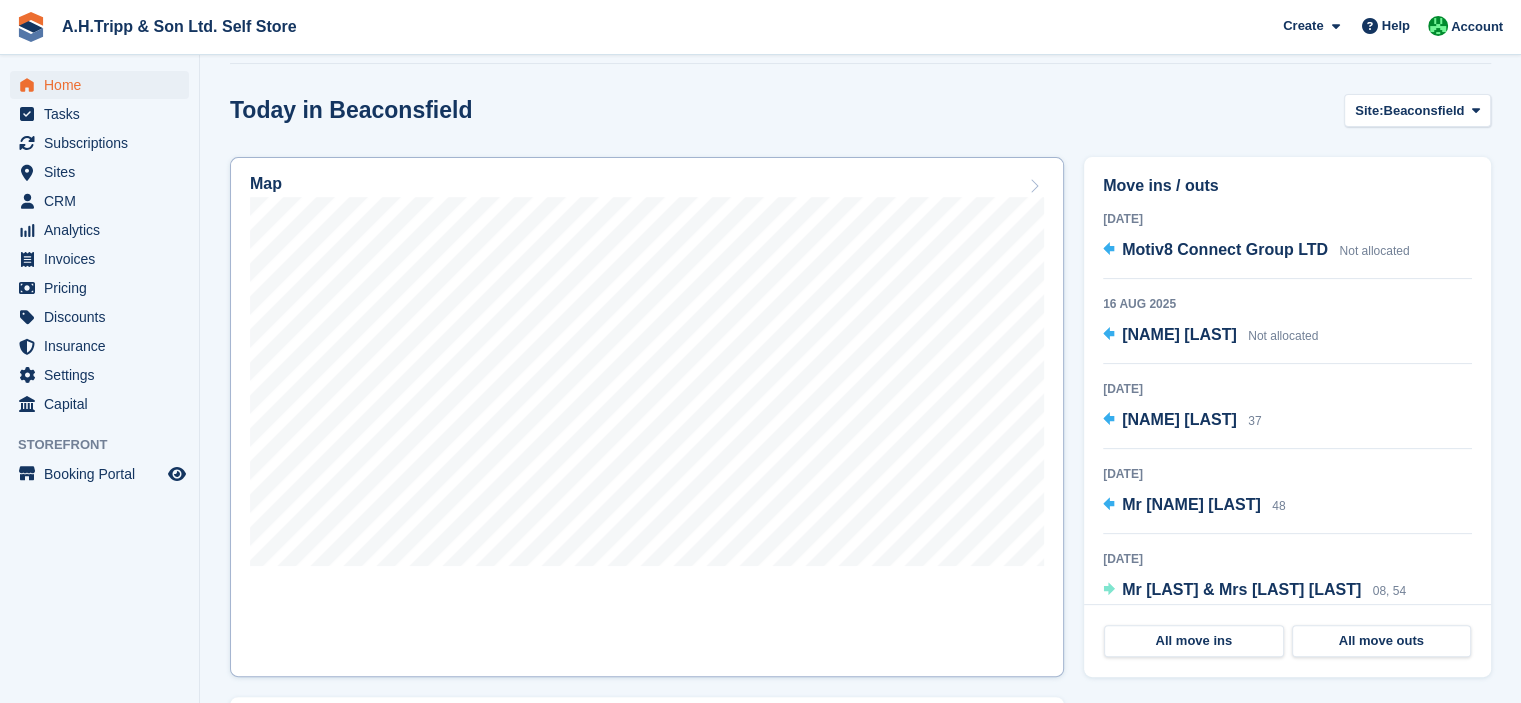 scroll, scrollTop: 400, scrollLeft: 0, axis: vertical 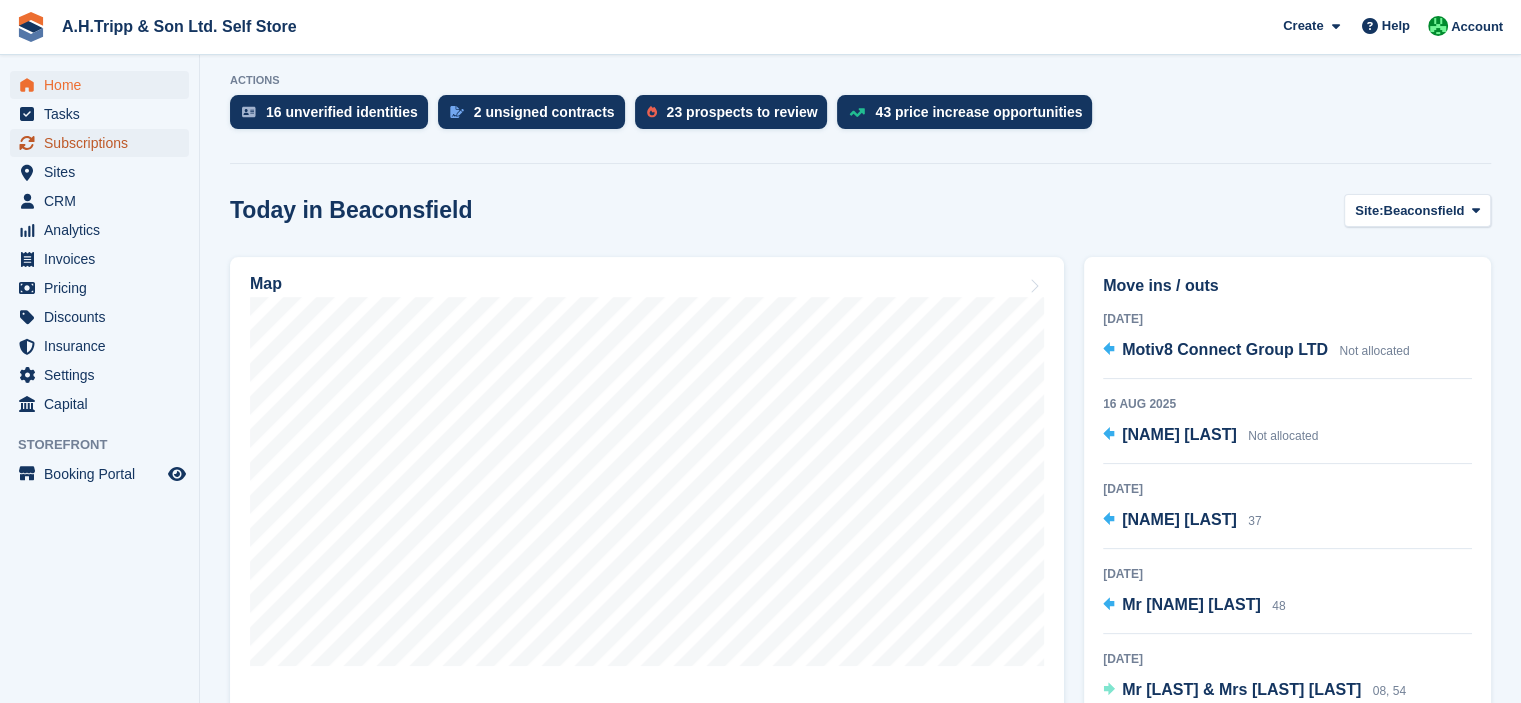 click on "Subscriptions" at bounding box center (104, 143) 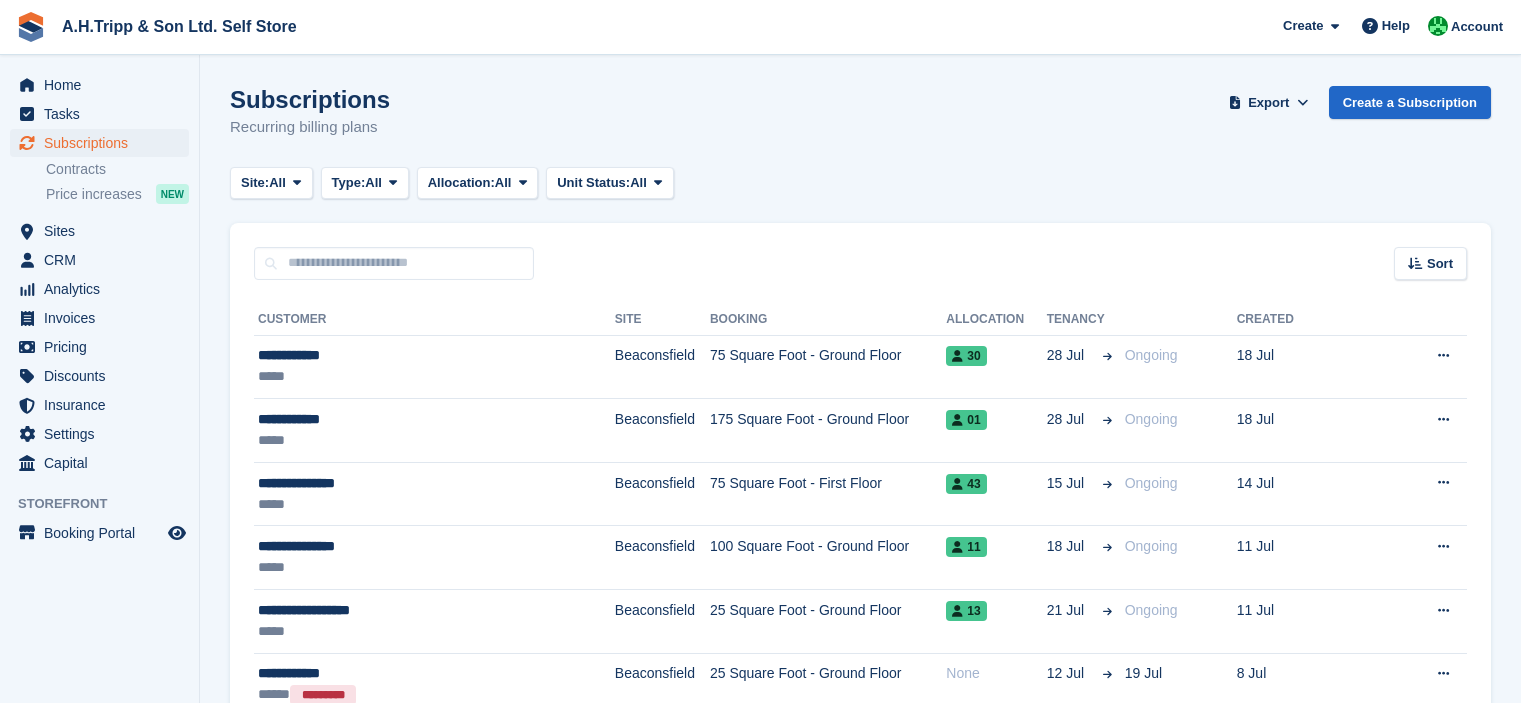 scroll, scrollTop: 0, scrollLeft: 0, axis: both 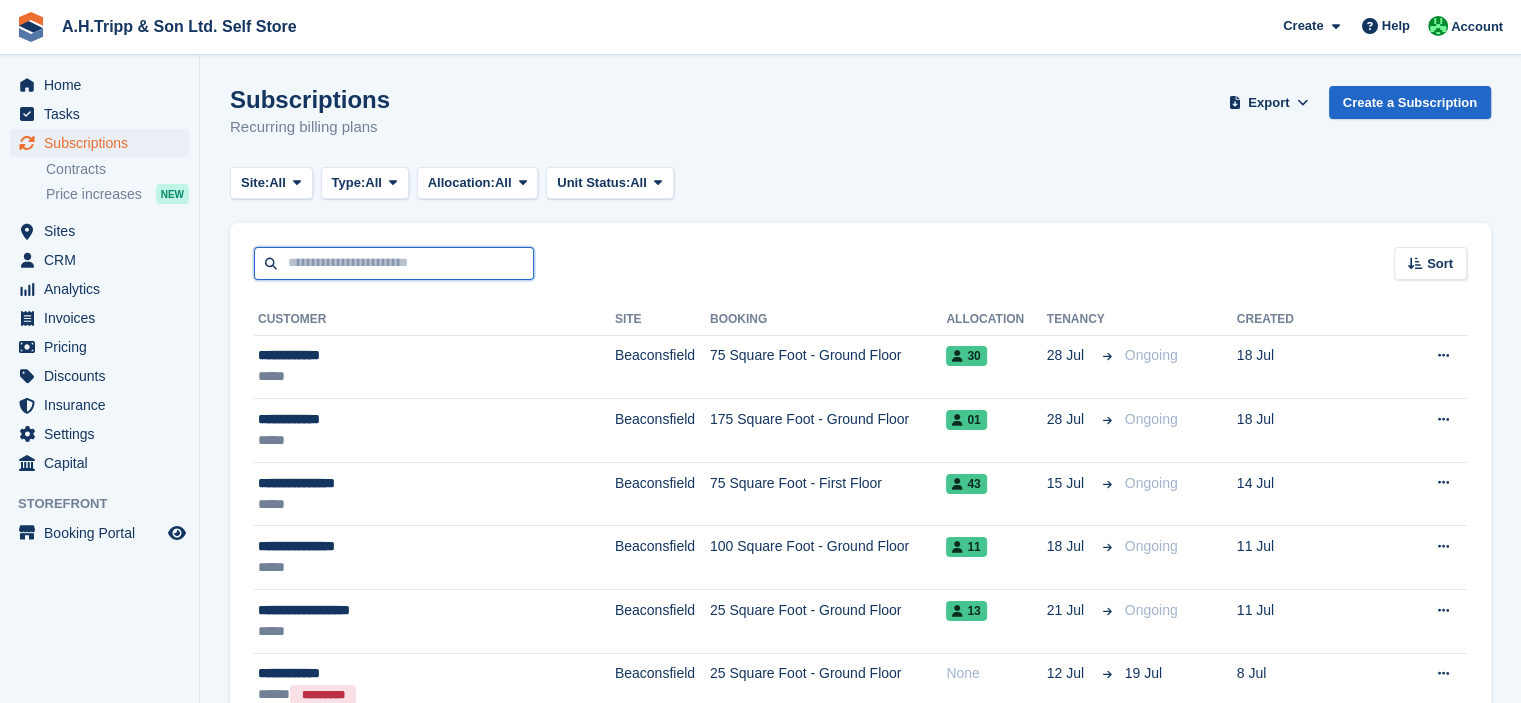 click at bounding box center (394, 263) 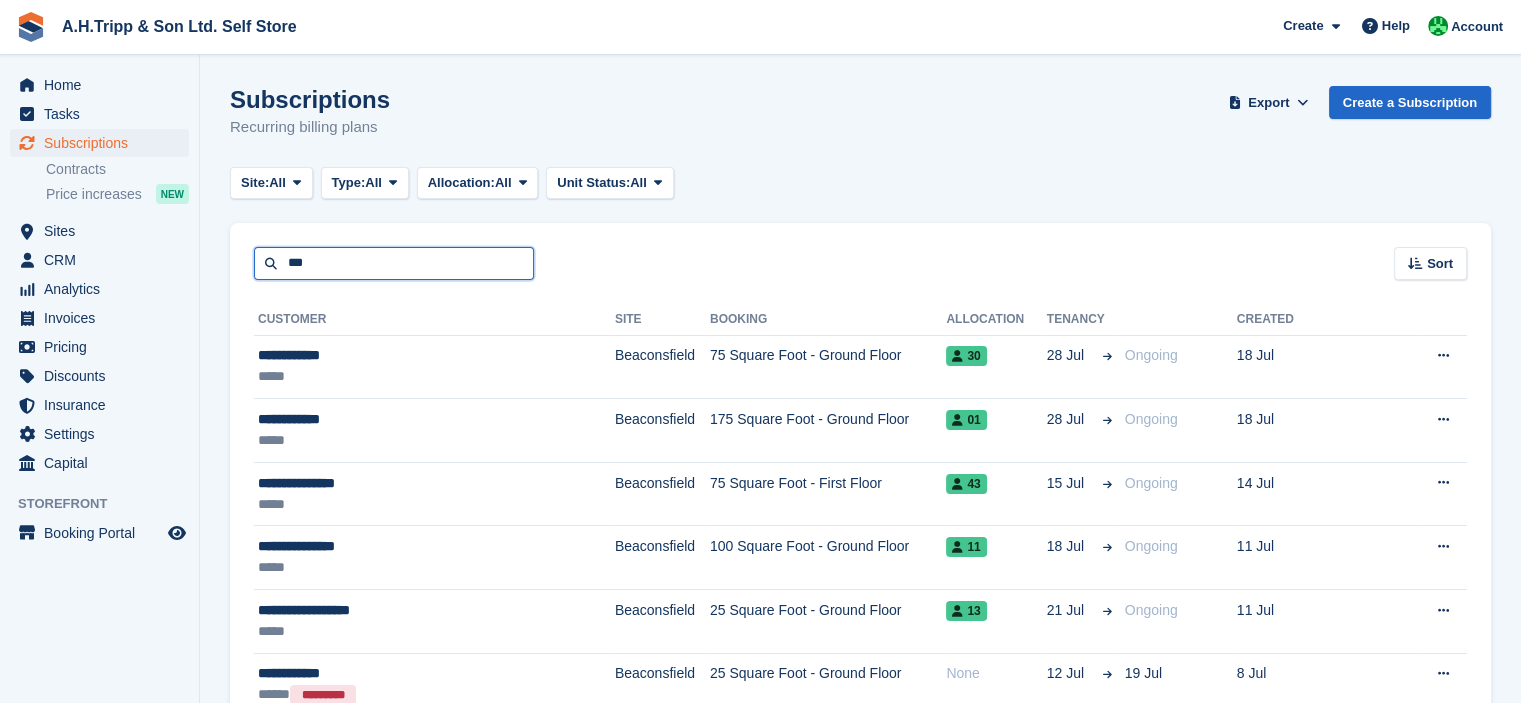 type on "***" 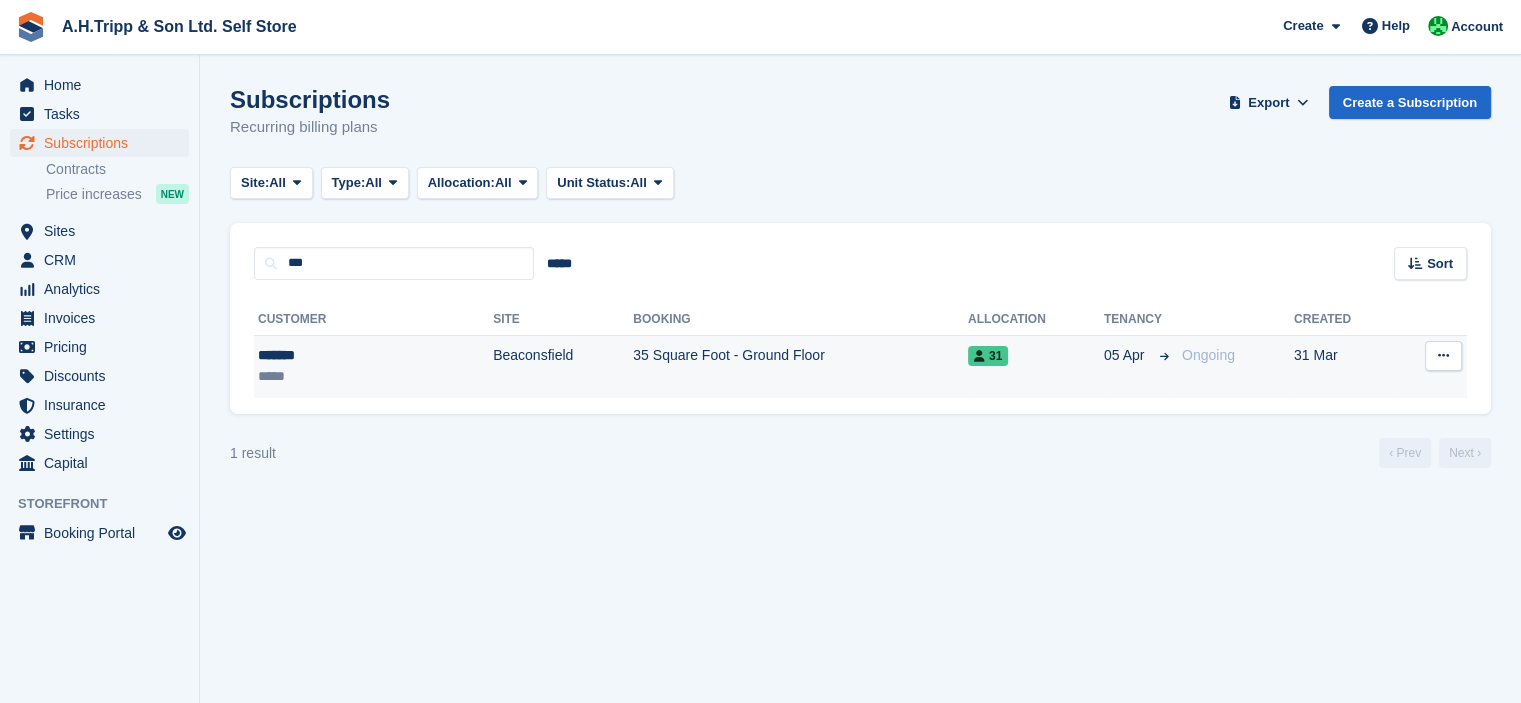 click on "Beaconsfield" at bounding box center [563, 366] 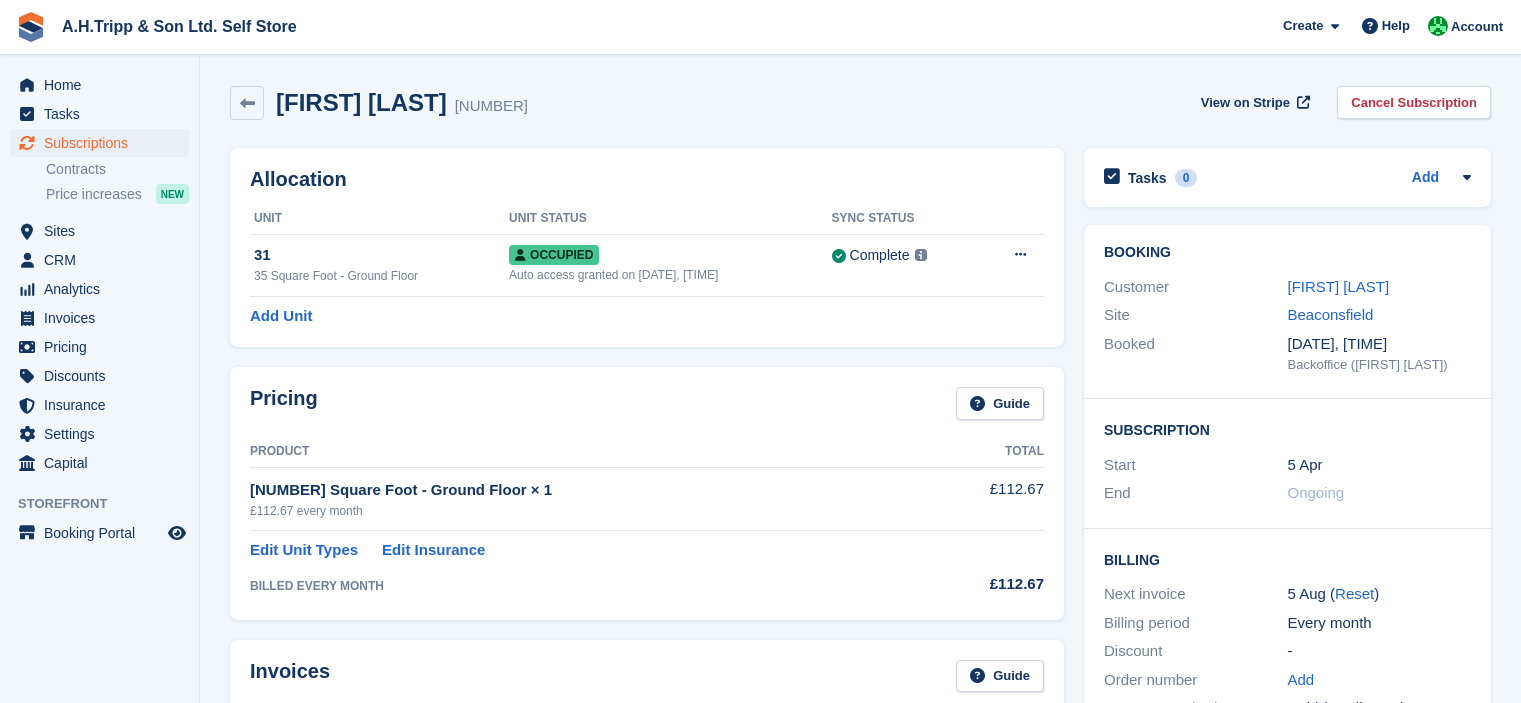 scroll, scrollTop: 0, scrollLeft: 0, axis: both 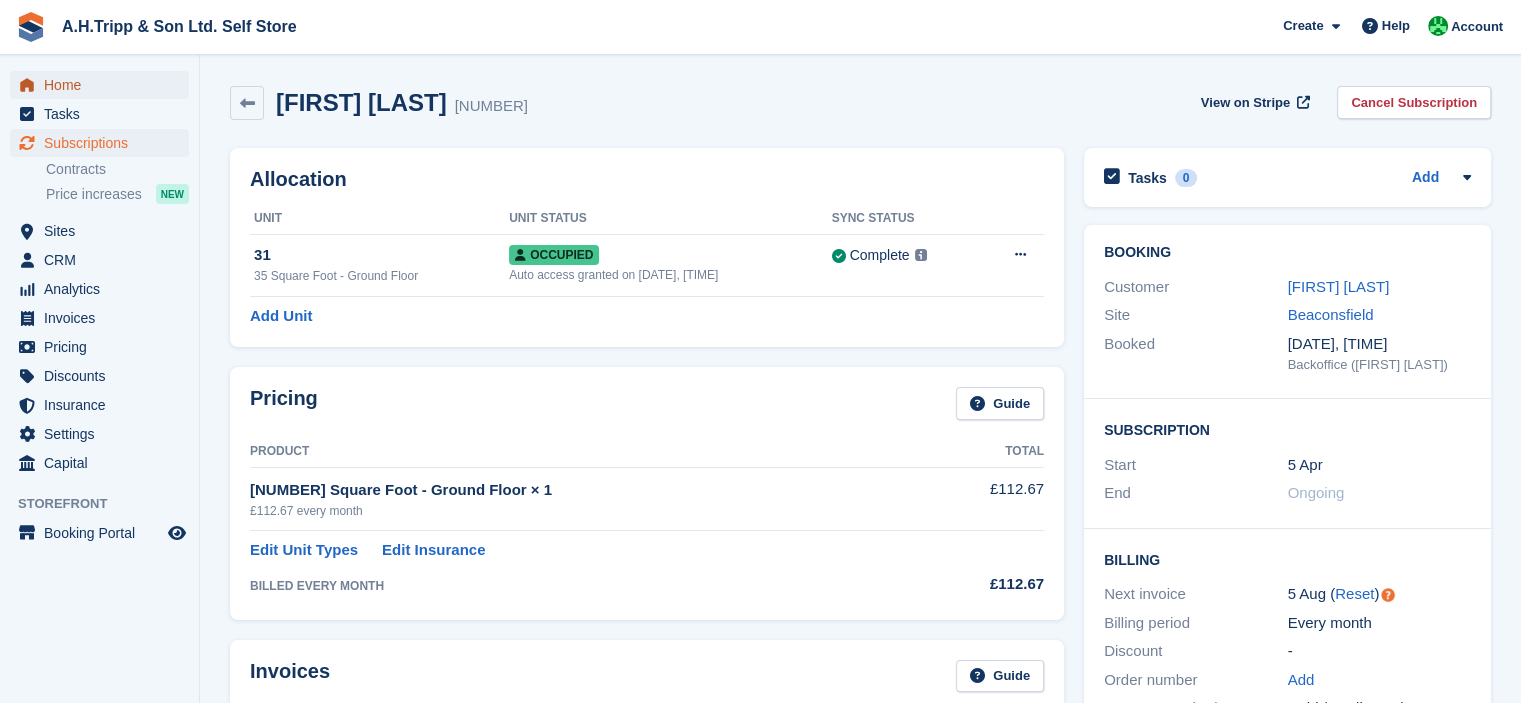 click on "Home" at bounding box center [104, 85] 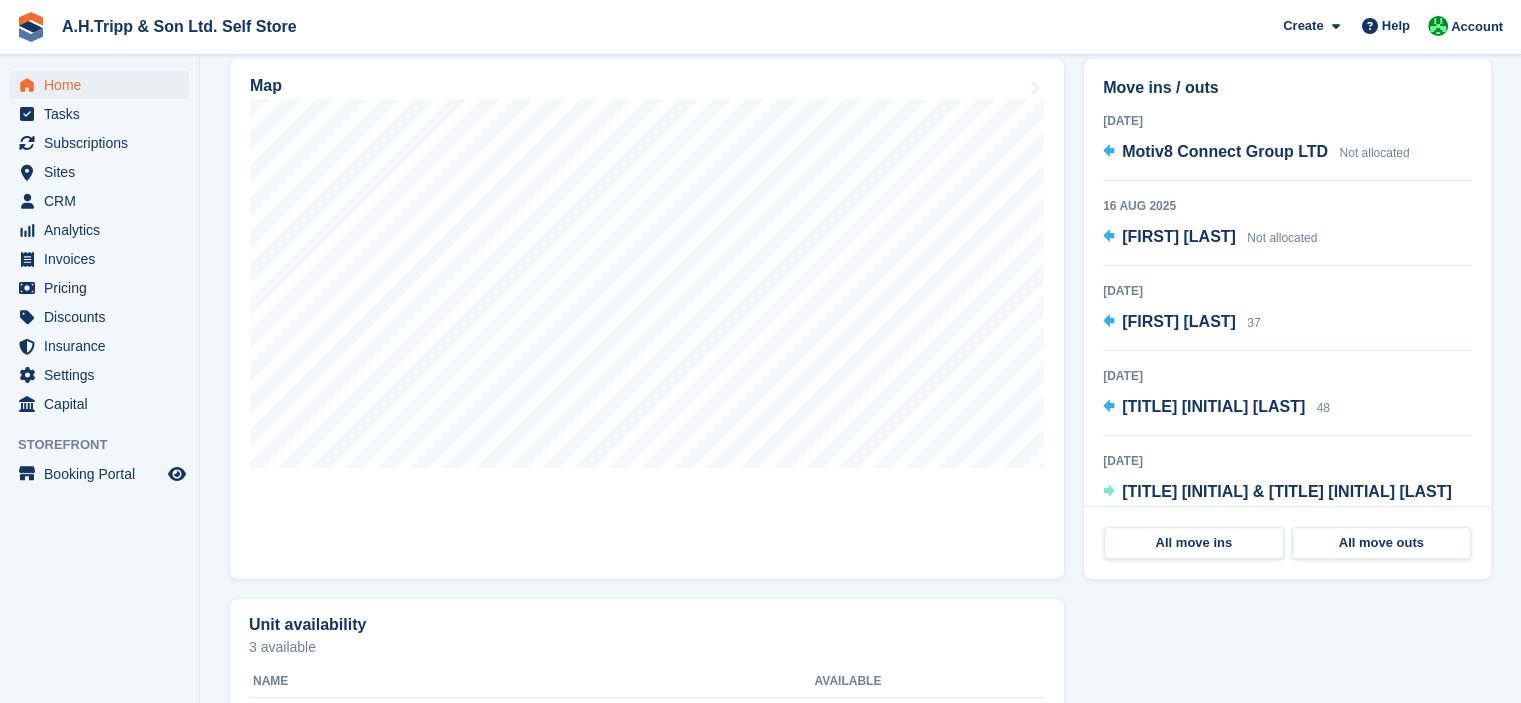 scroll, scrollTop: 600, scrollLeft: 0, axis: vertical 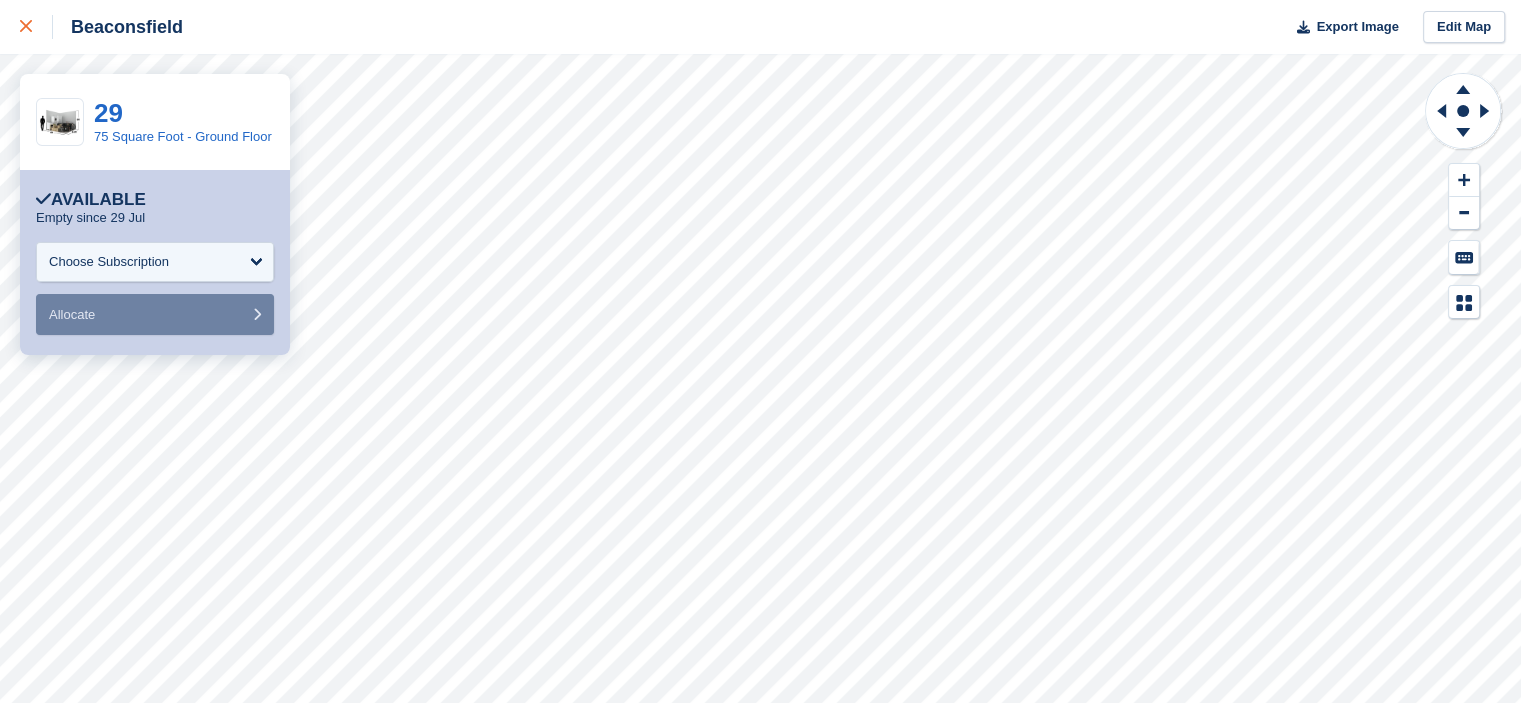 click 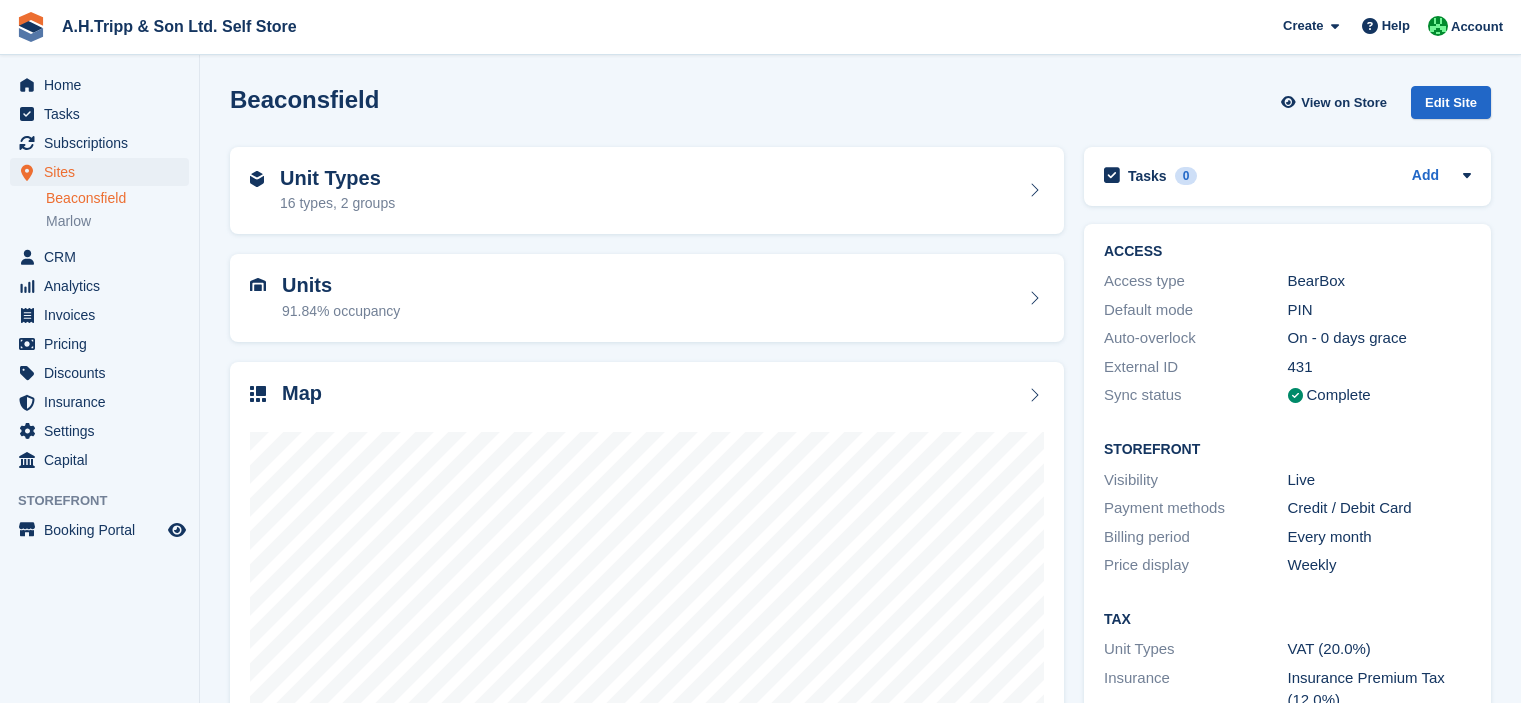 scroll, scrollTop: 0, scrollLeft: 0, axis: both 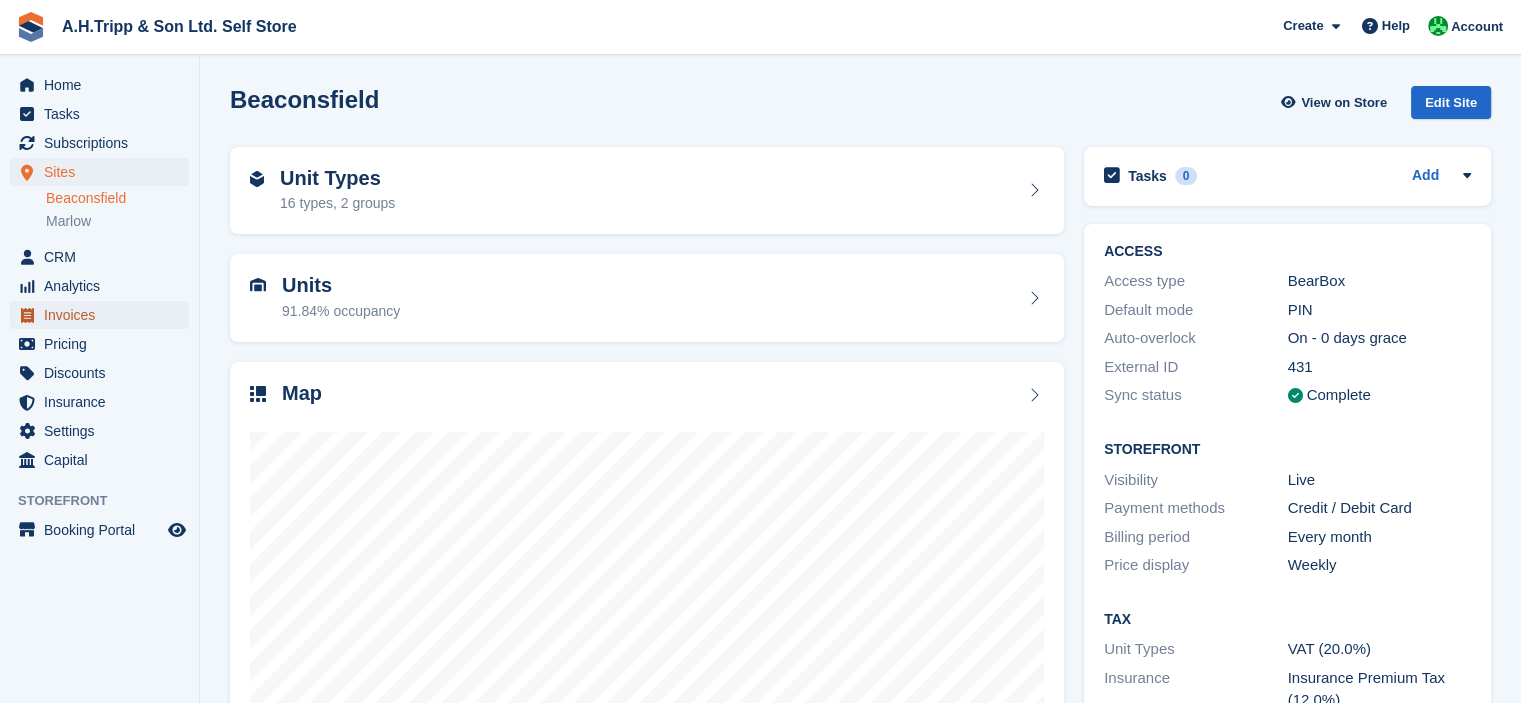 click on "Invoices" at bounding box center (104, 315) 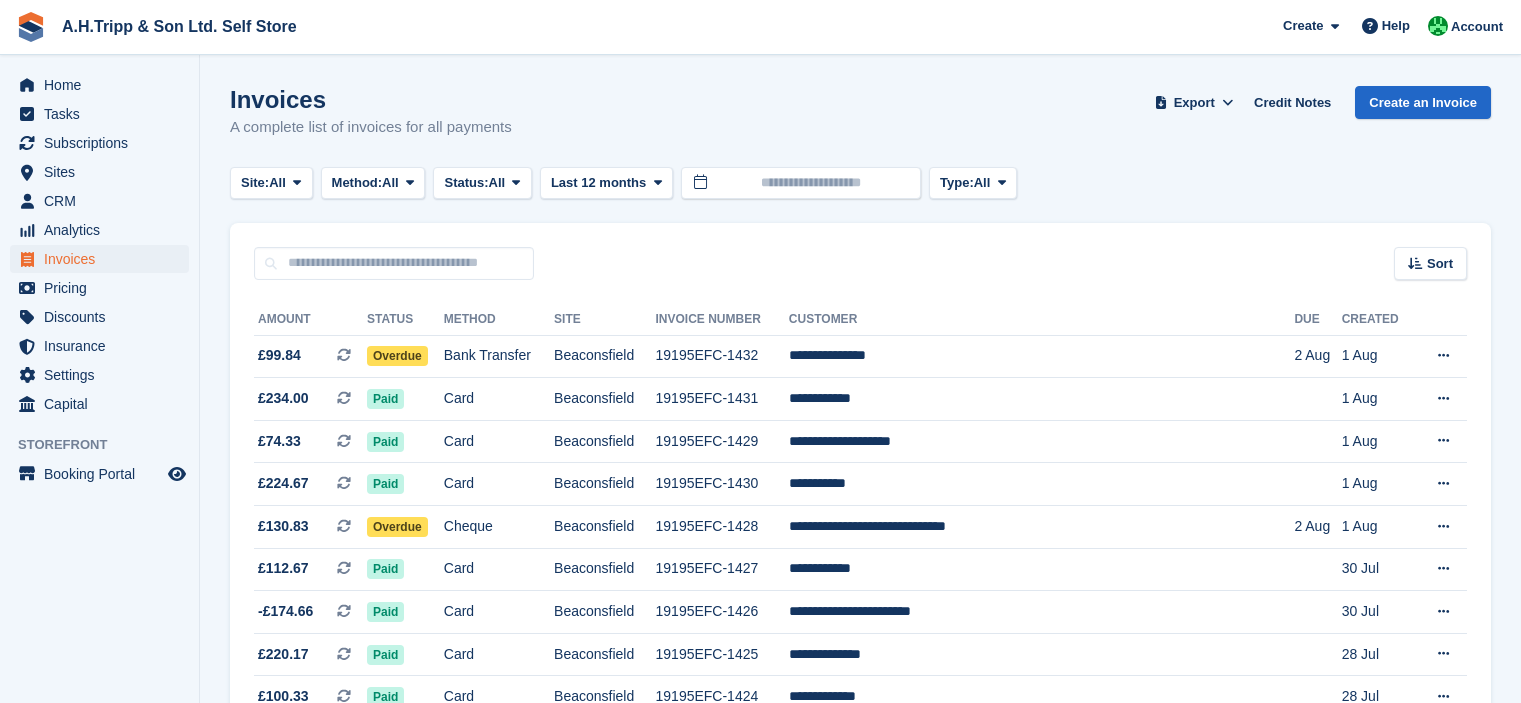 scroll, scrollTop: 0, scrollLeft: 0, axis: both 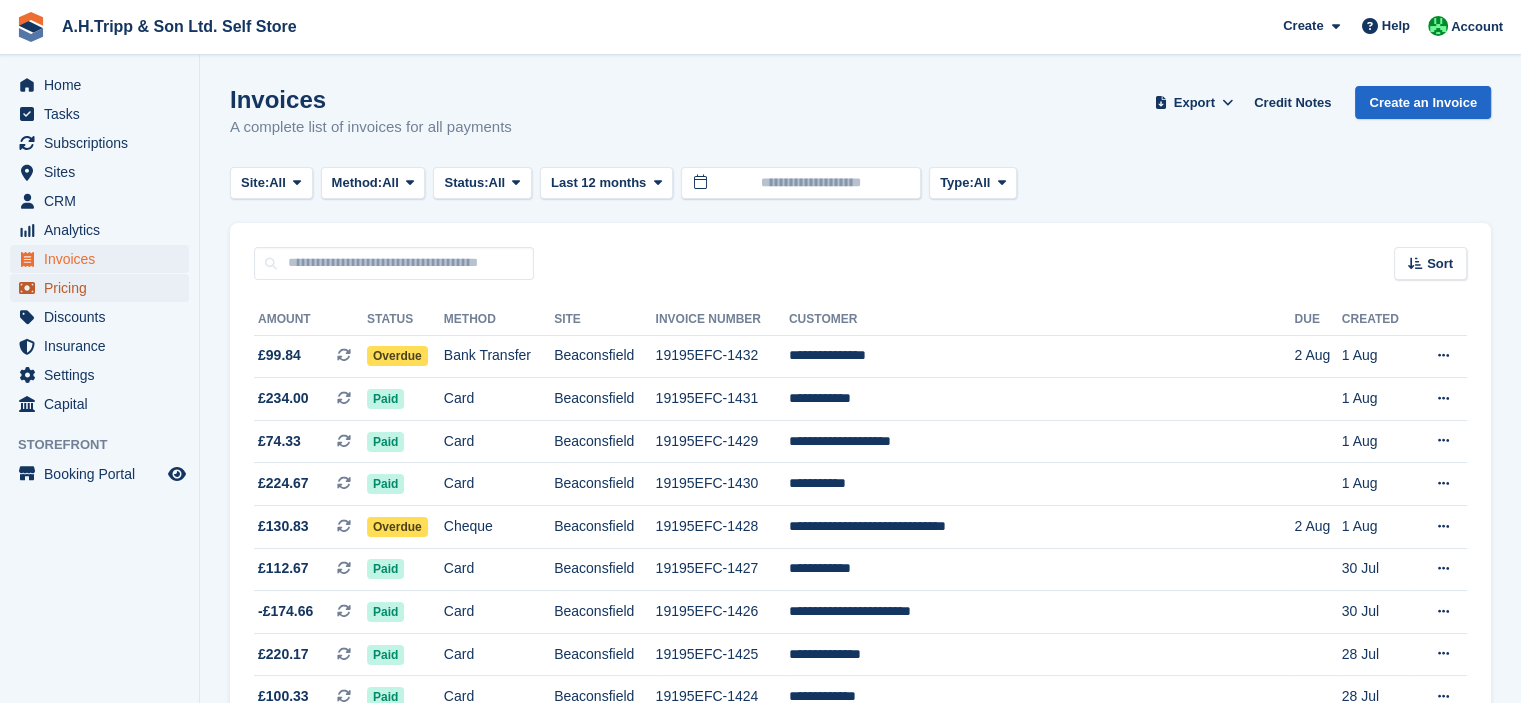 click on "Pricing" at bounding box center (104, 288) 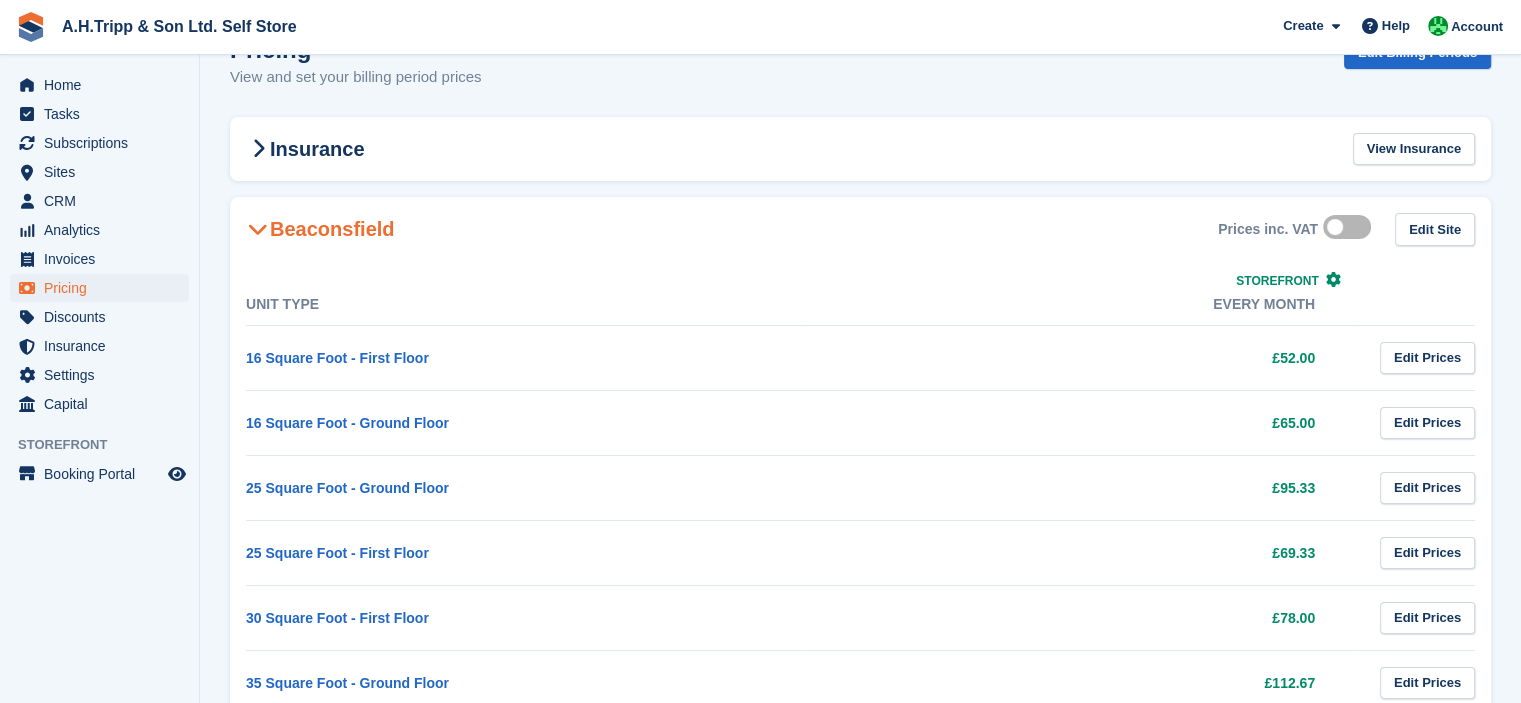 scroll, scrollTop: 0, scrollLeft: 0, axis: both 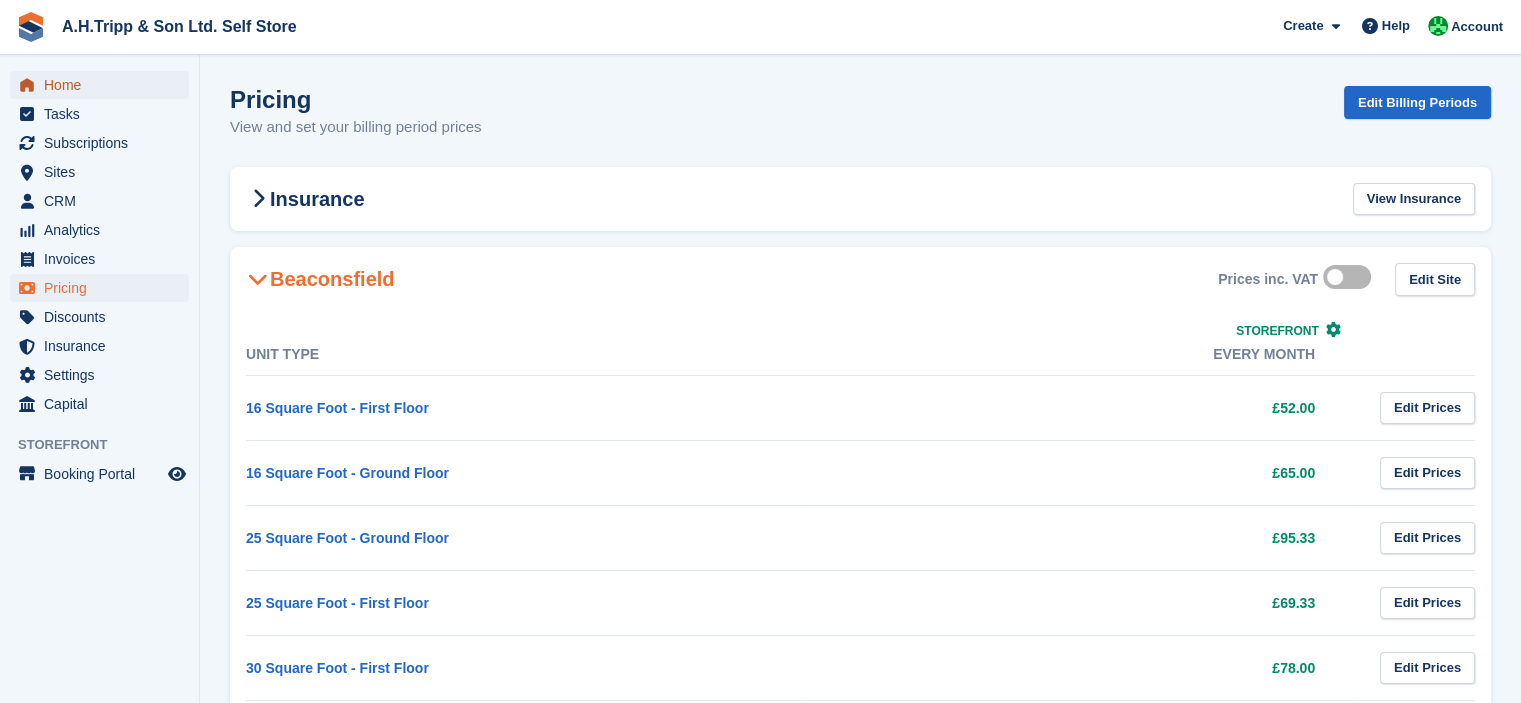 click on "Home" at bounding box center (104, 85) 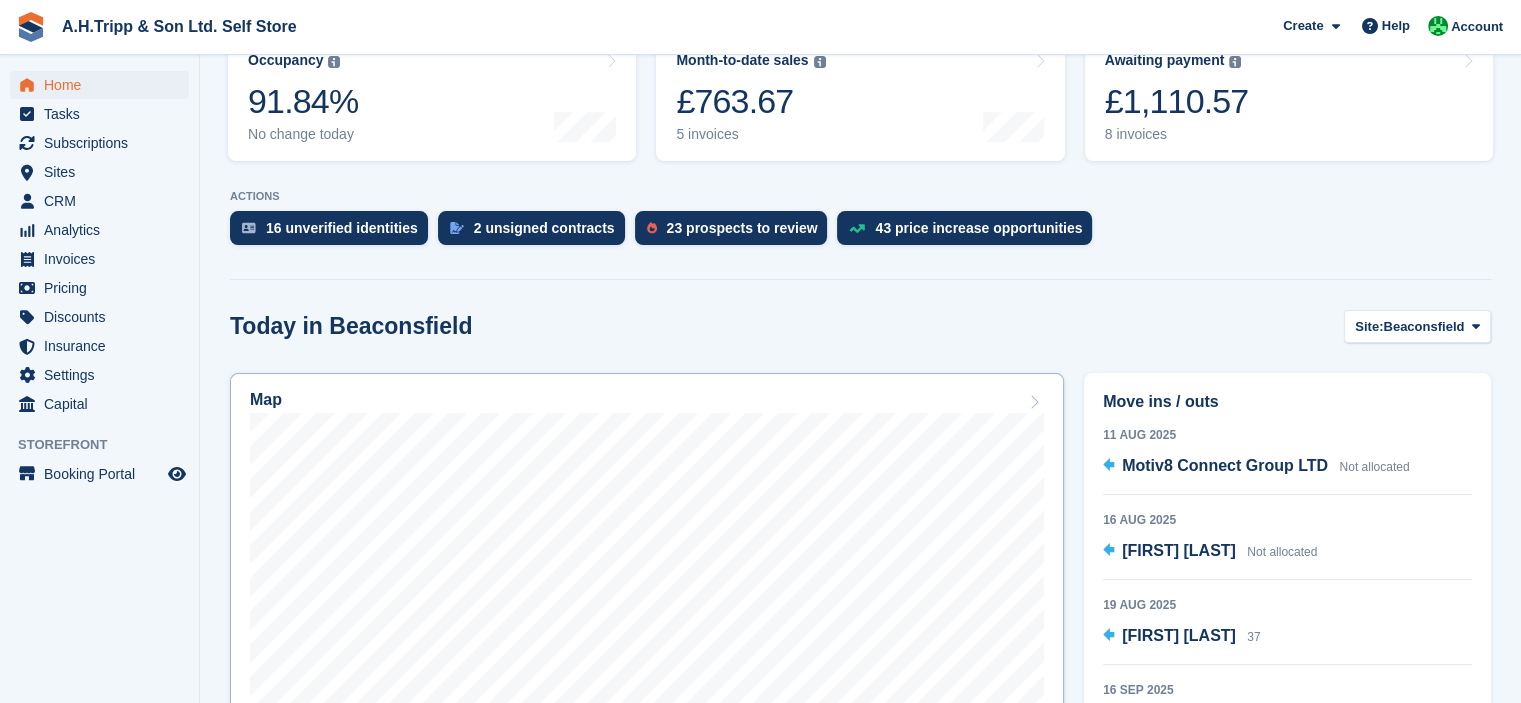 scroll, scrollTop: 400, scrollLeft: 0, axis: vertical 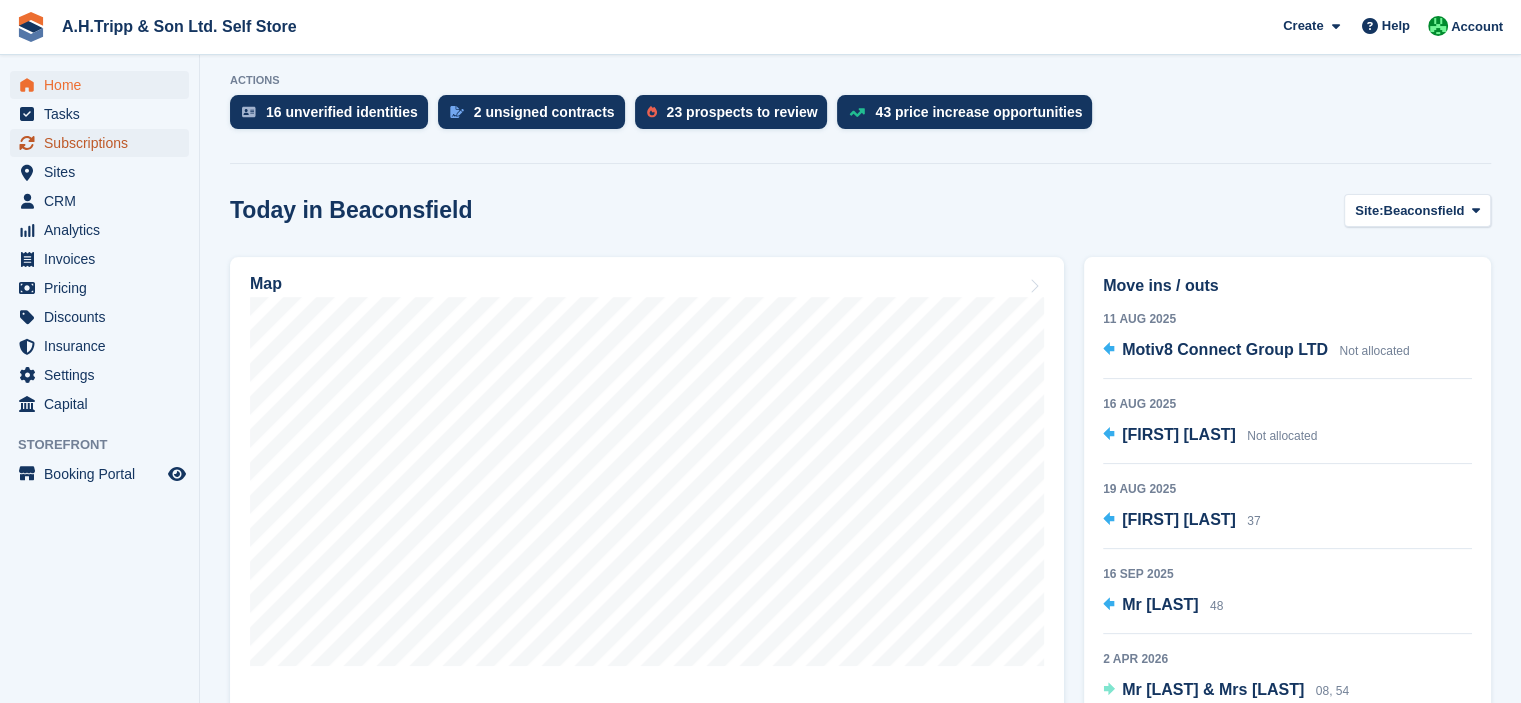click on "Subscriptions" at bounding box center [104, 143] 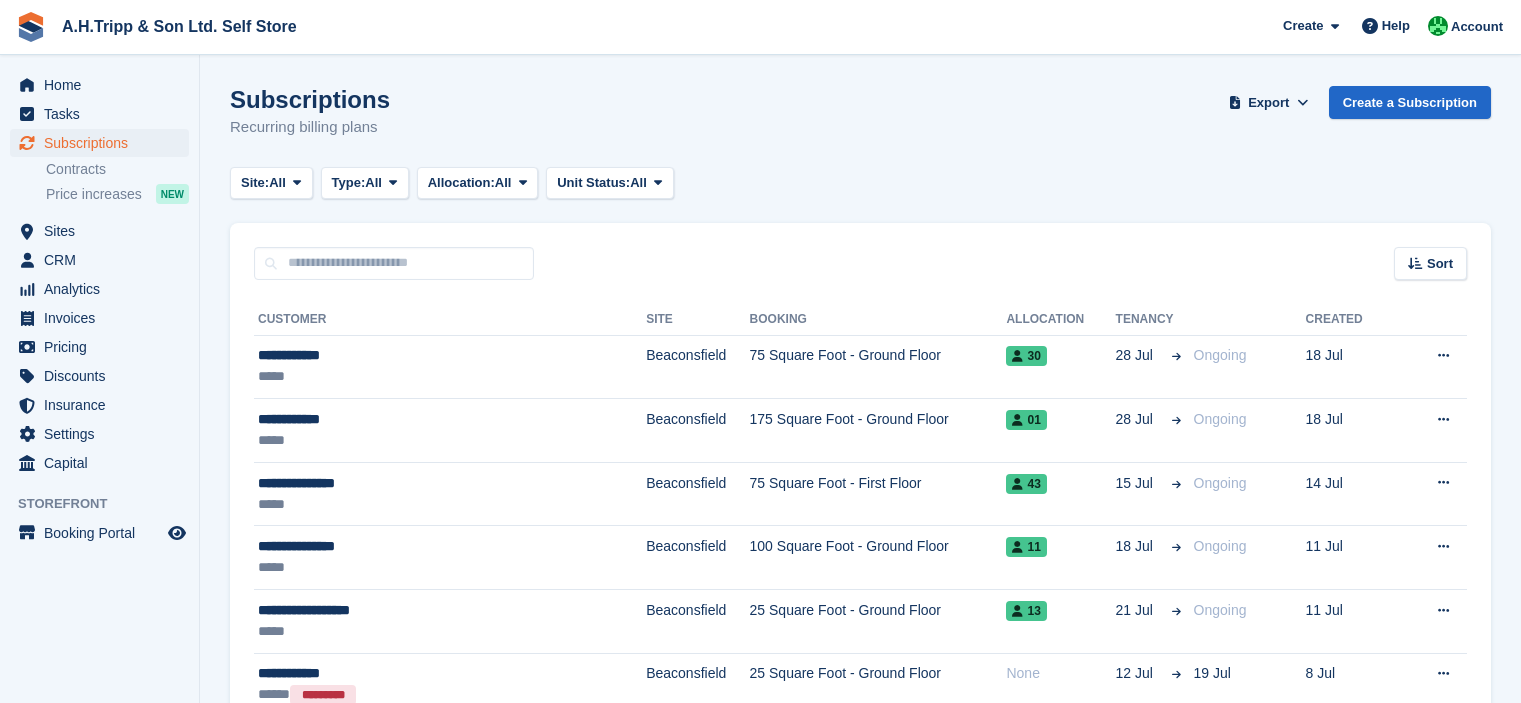 scroll, scrollTop: 0, scrollLeft: 0, axis: both 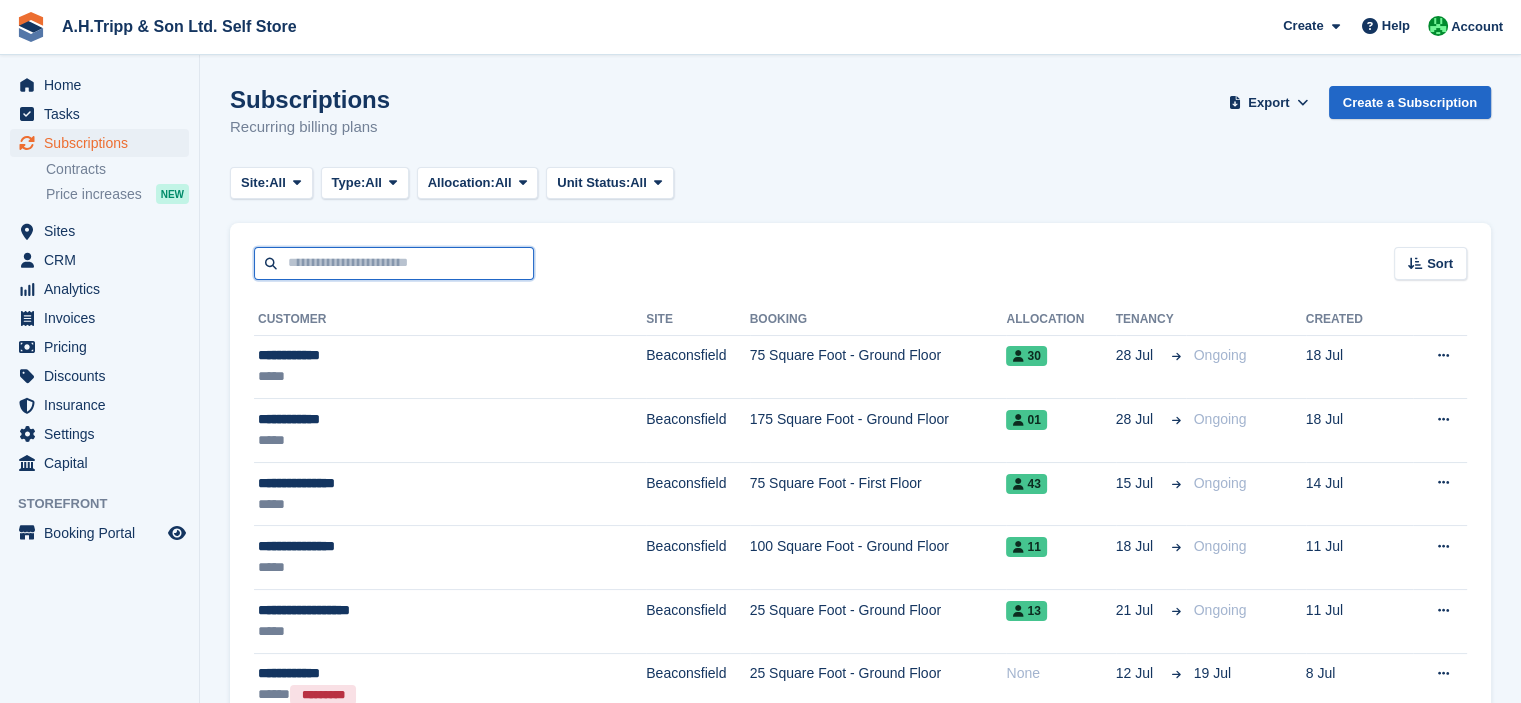click at bounding box center [394, 263] 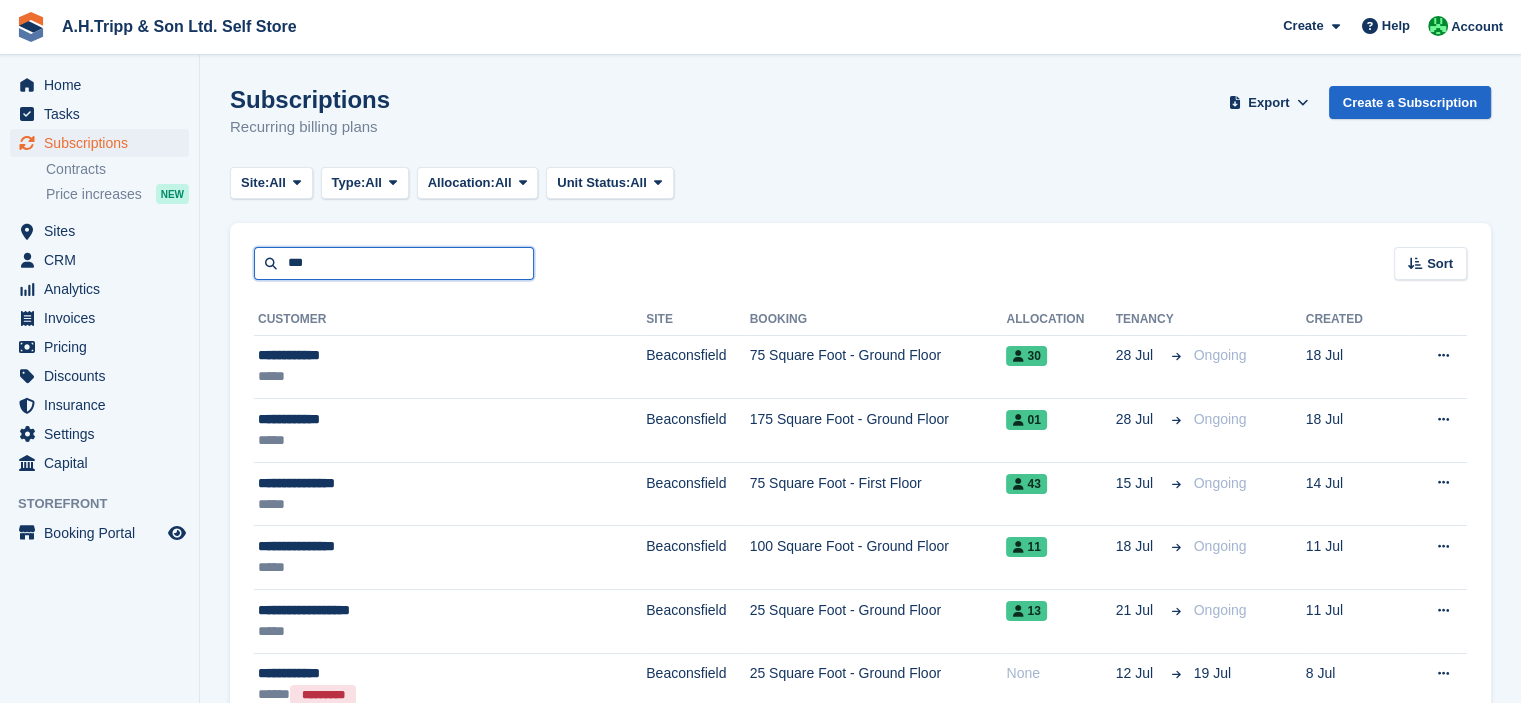 type on "***" 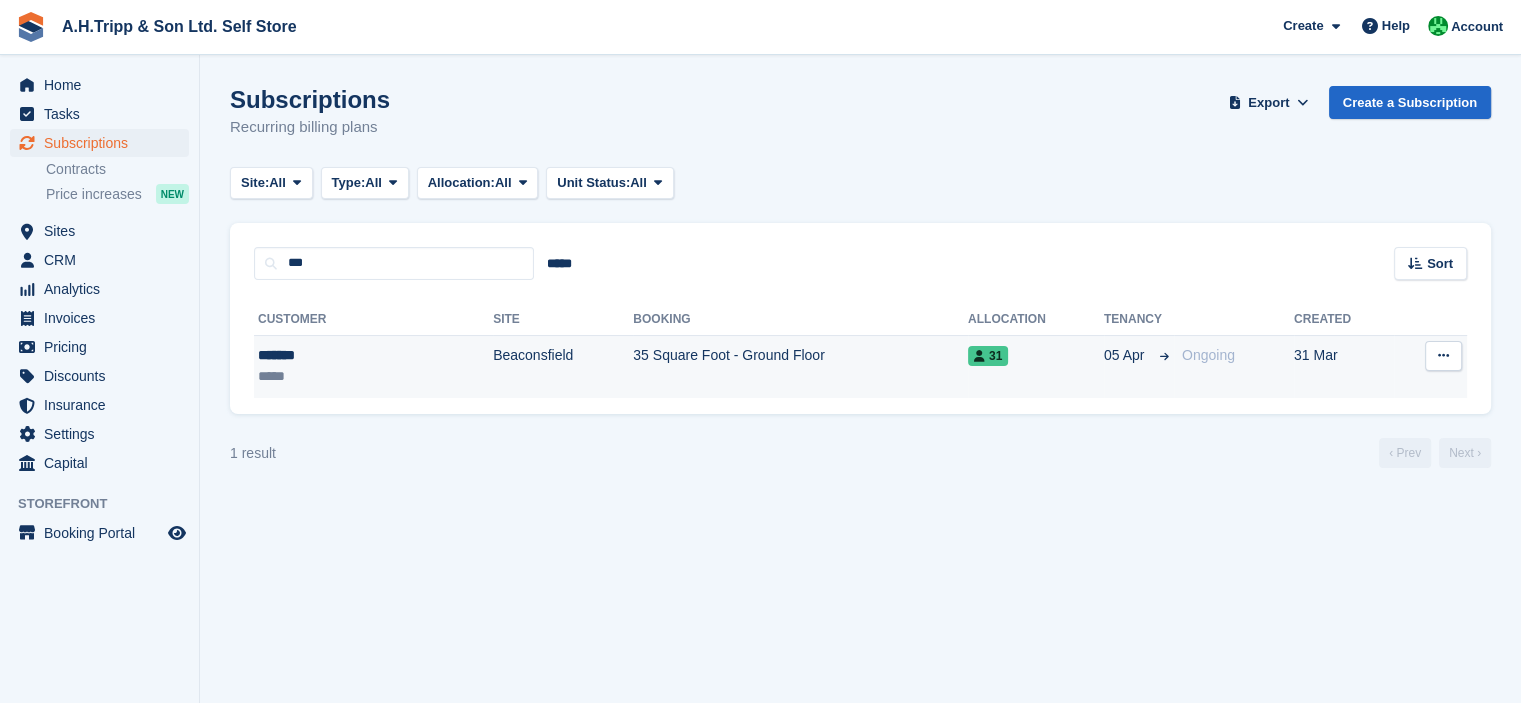 click on "Beaconsfield" at bounding box center [563, 366] 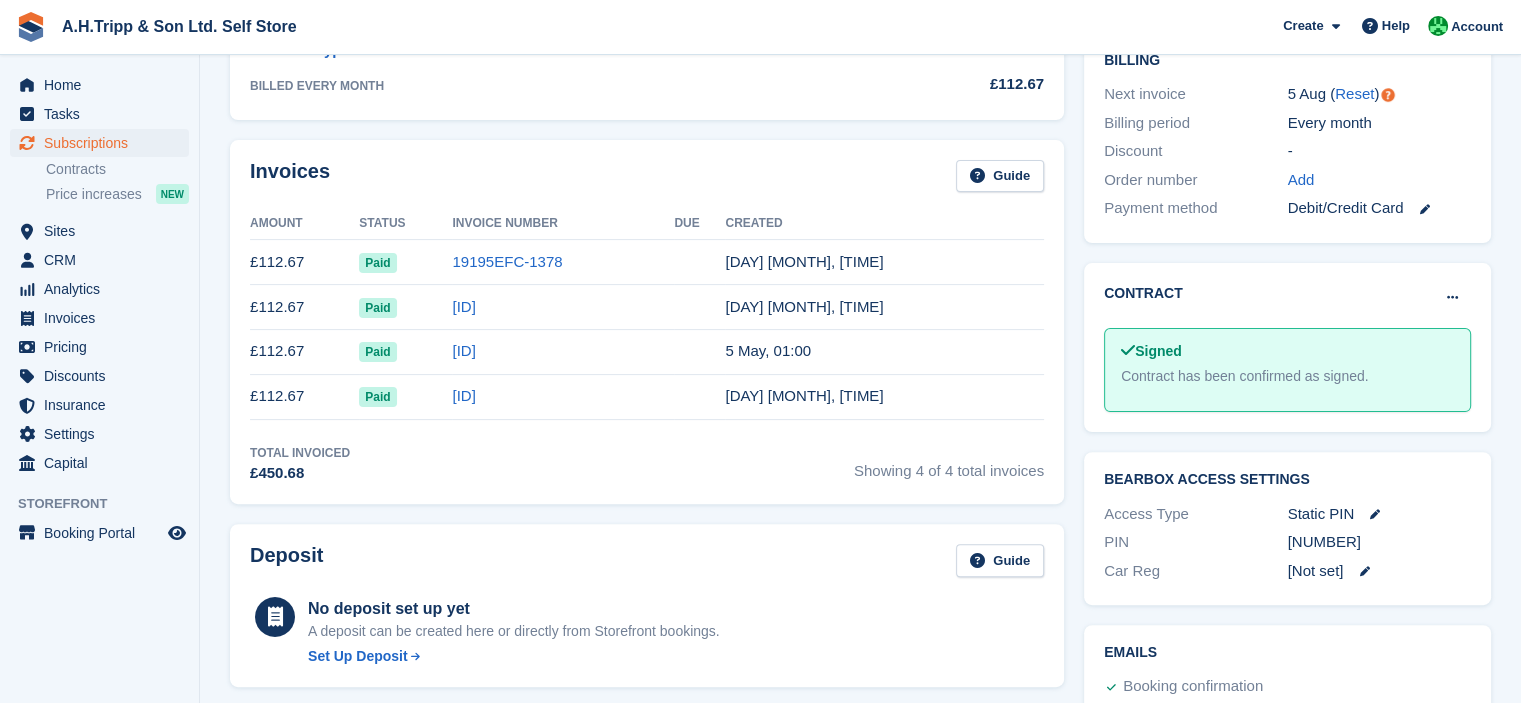 scroll, scrollTop: 782, scrollLeft: 0, axis: vertical 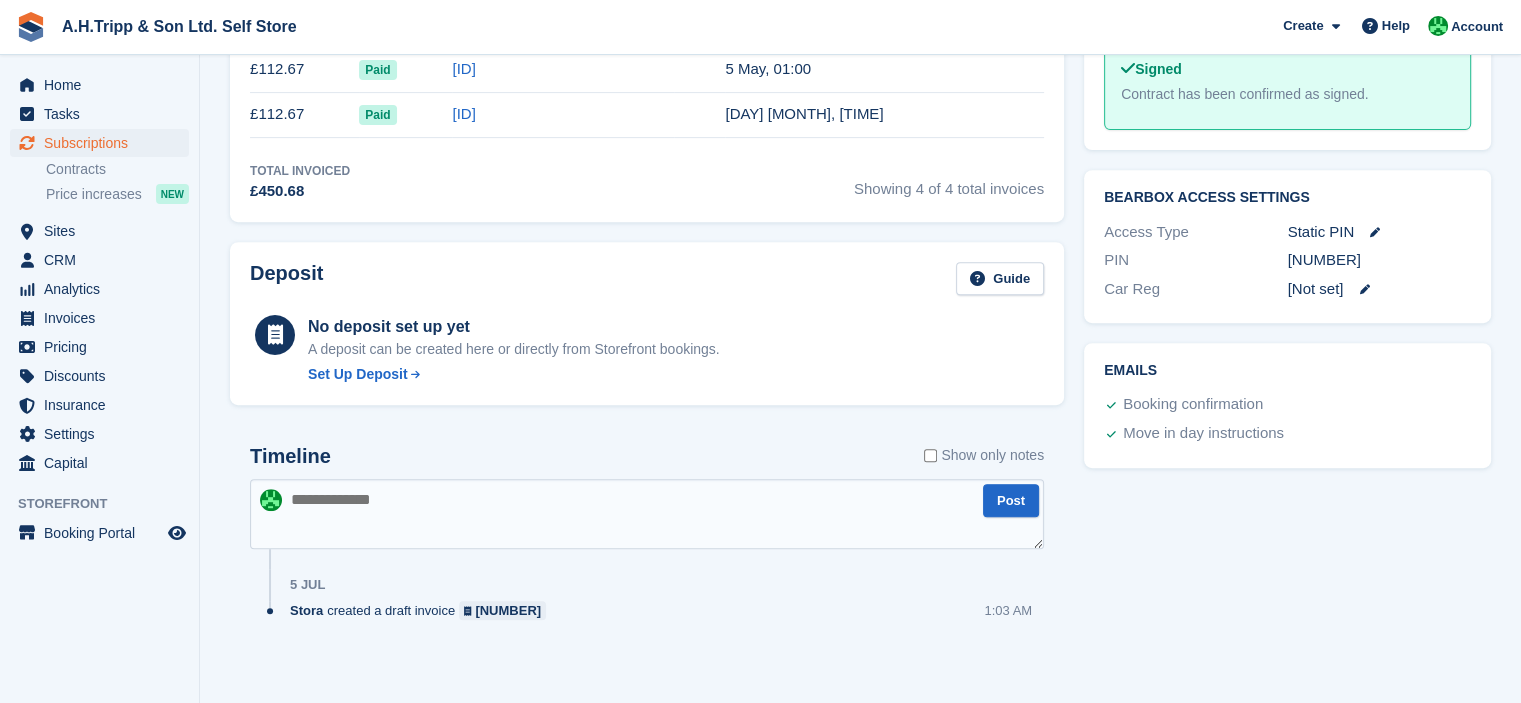 click at bounding box center [647, 514] 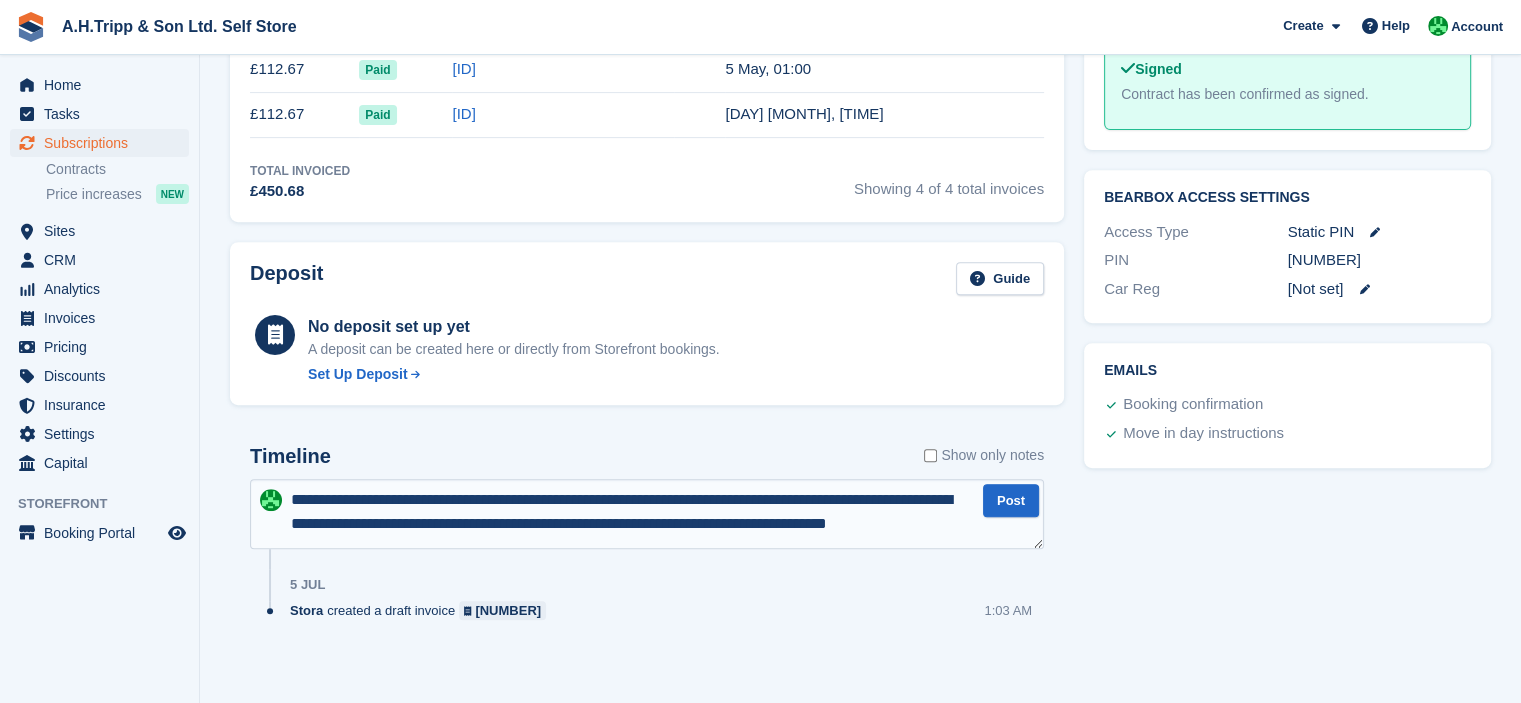 scroll, scrollTop: 11, scrollLeft: 0, axis: vertical 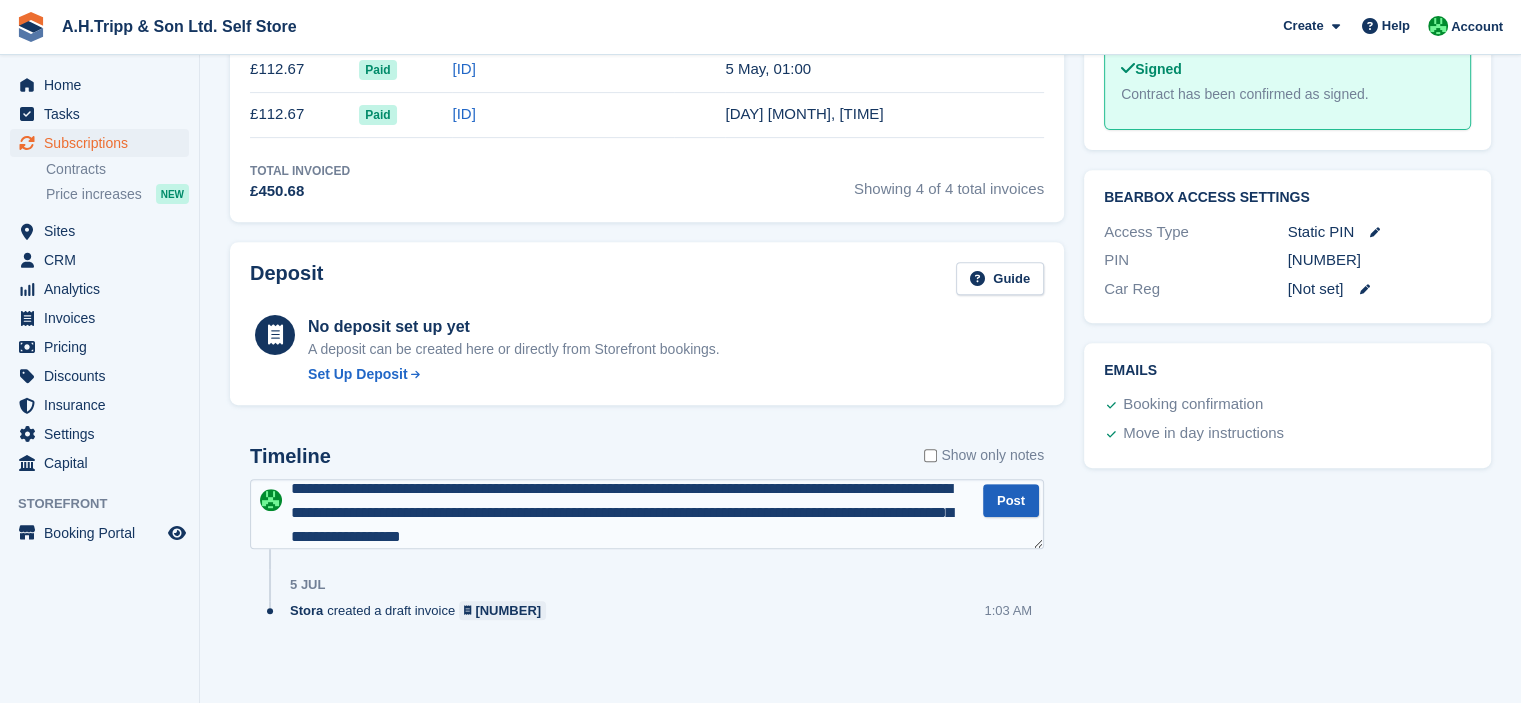 type on "**********" 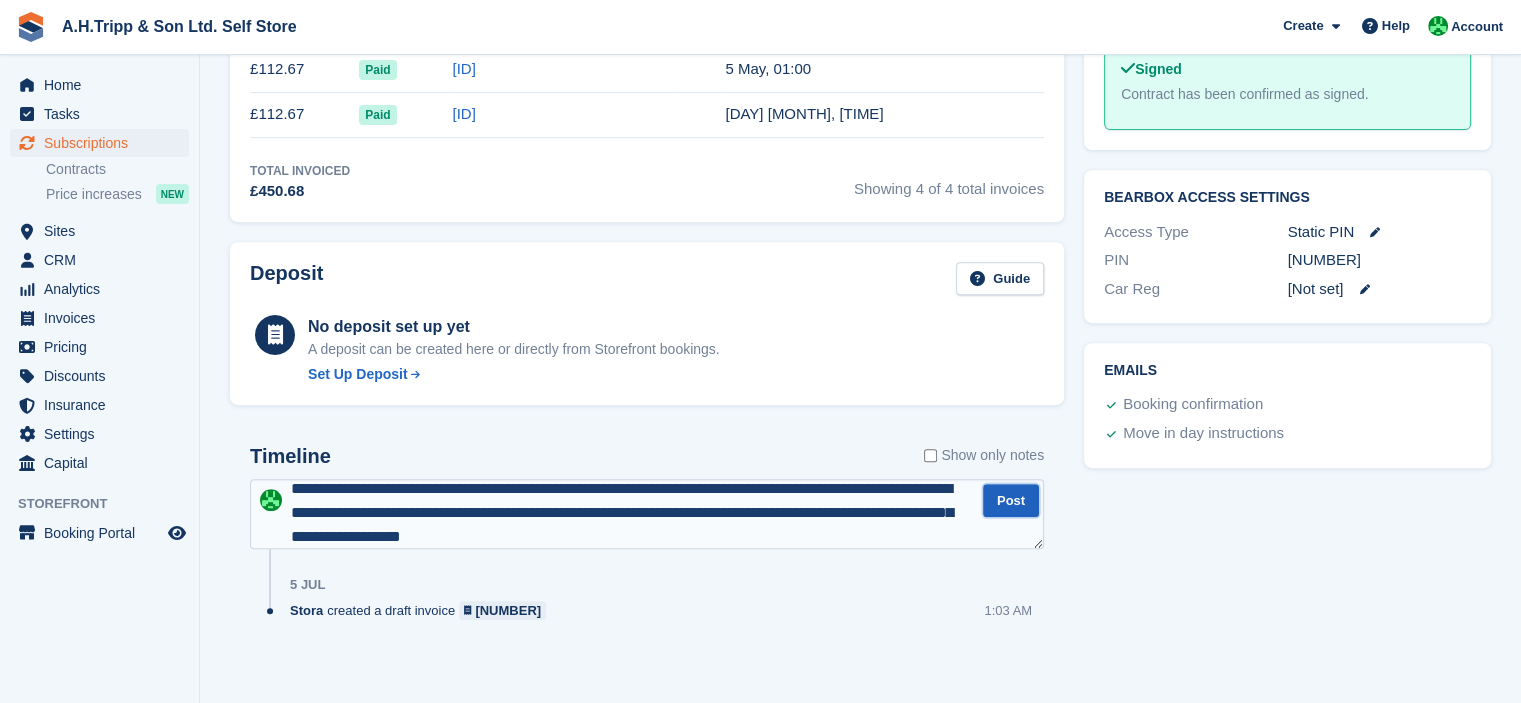 click on "Post" at bounding box center [1011, 500] 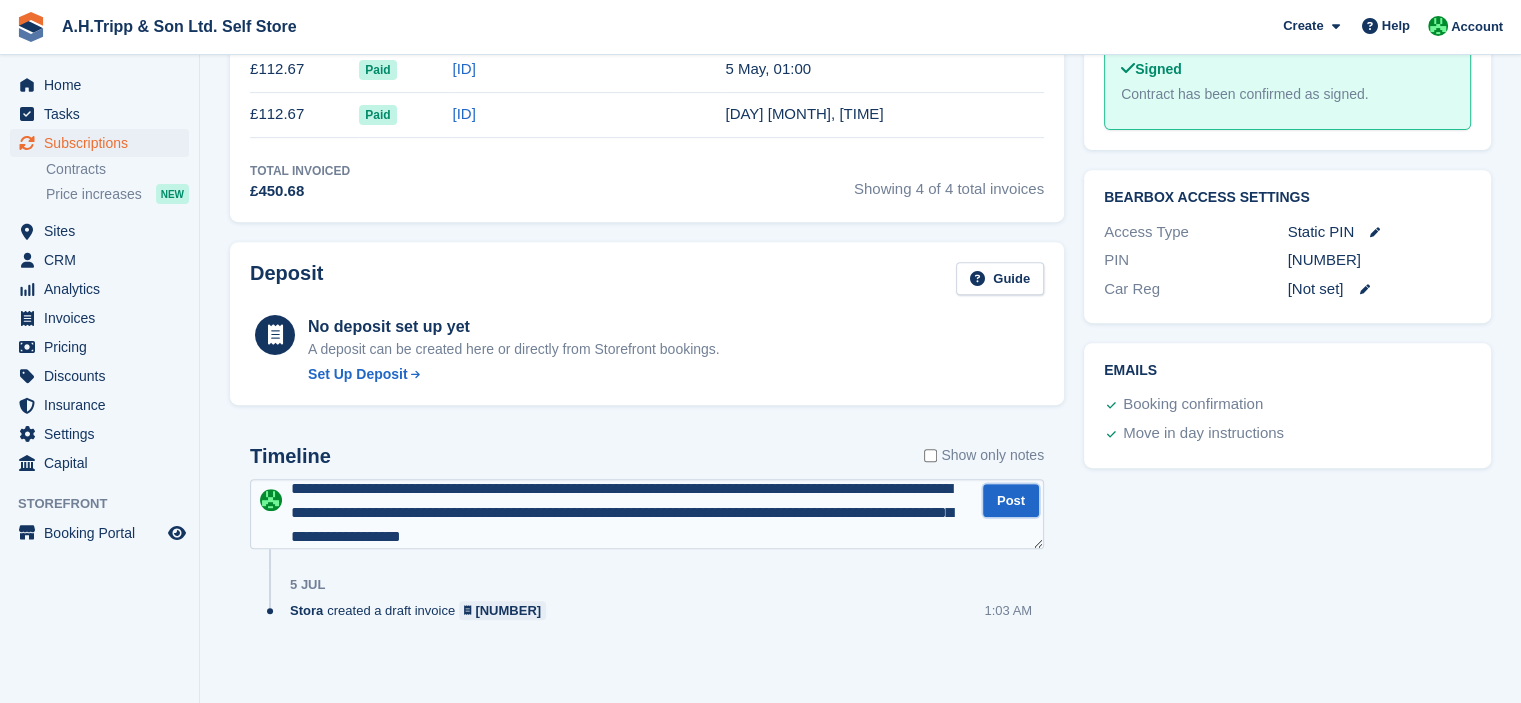 scroll, scrollTop: 0, scrollLeft: 0, axis: both 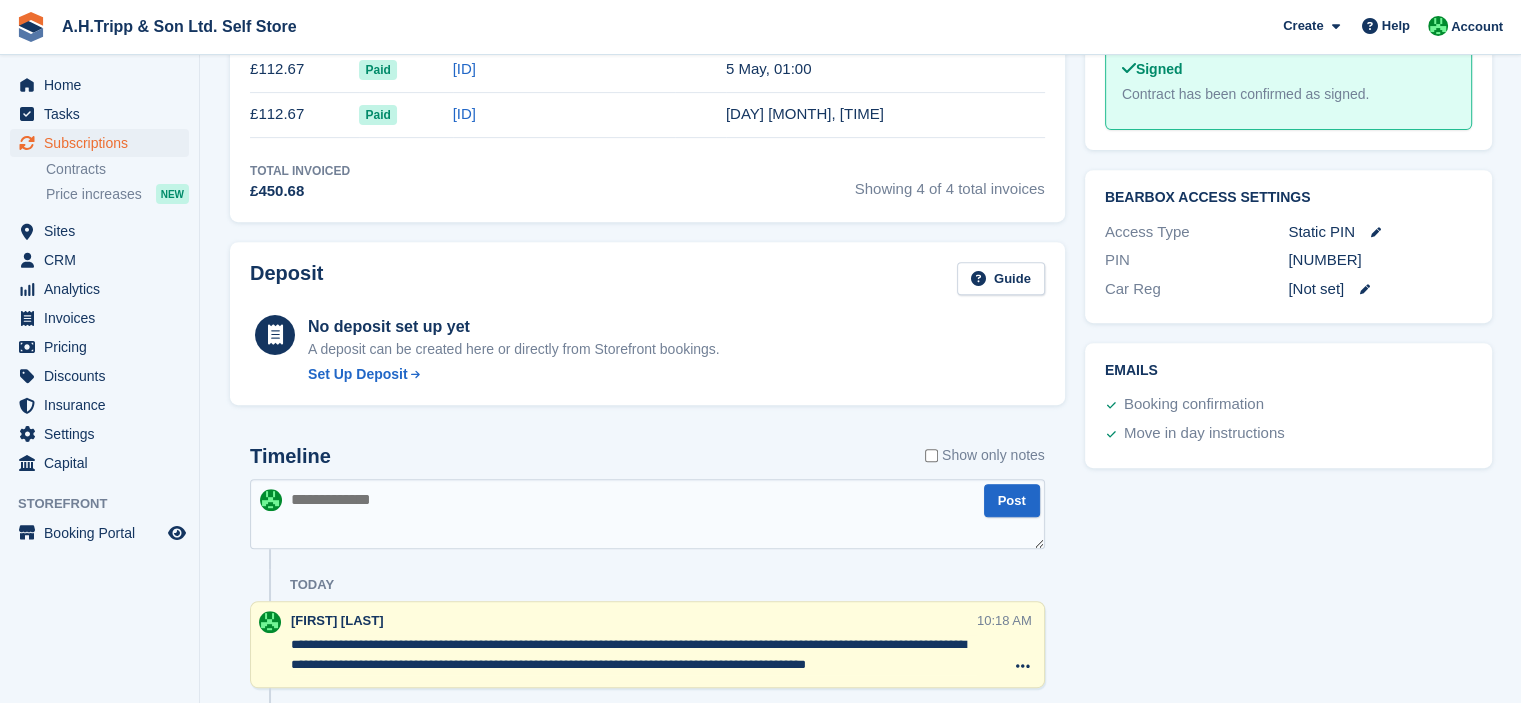 click on "Tasks
0
Add
No tasks related to Subscription #[NUMBER]
Booking
Customer
[FIRST] [LAST]
Site
Beaconsfield
Booked
[DAY] [MONTH], [TIME]
Backoffice ([FIRST] [LAST])
Subscription
Start
[DAY] [MONTH]
End
Ongoing -" at bounding box center (1288, 91) 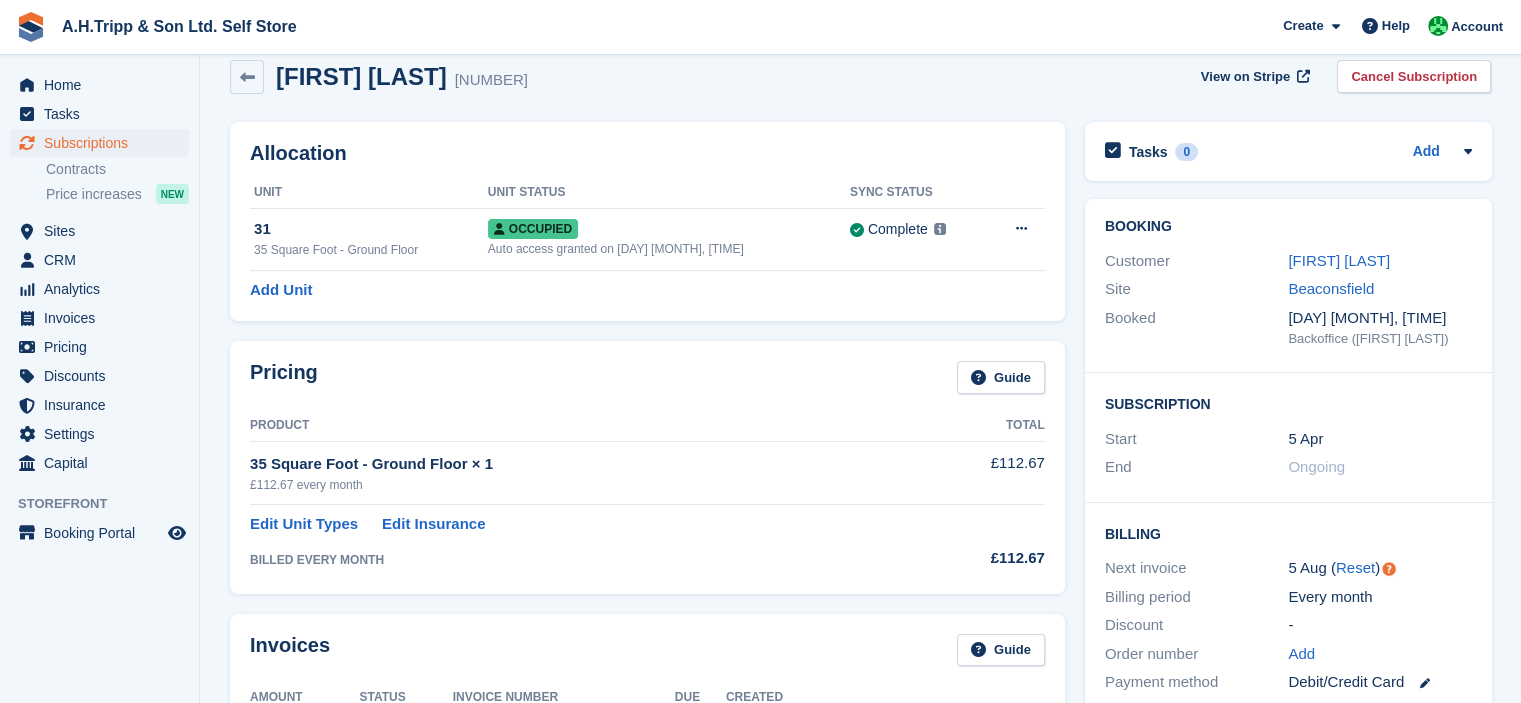 scroll, scrollTop: 0, scrollLeft: 0, axis: both 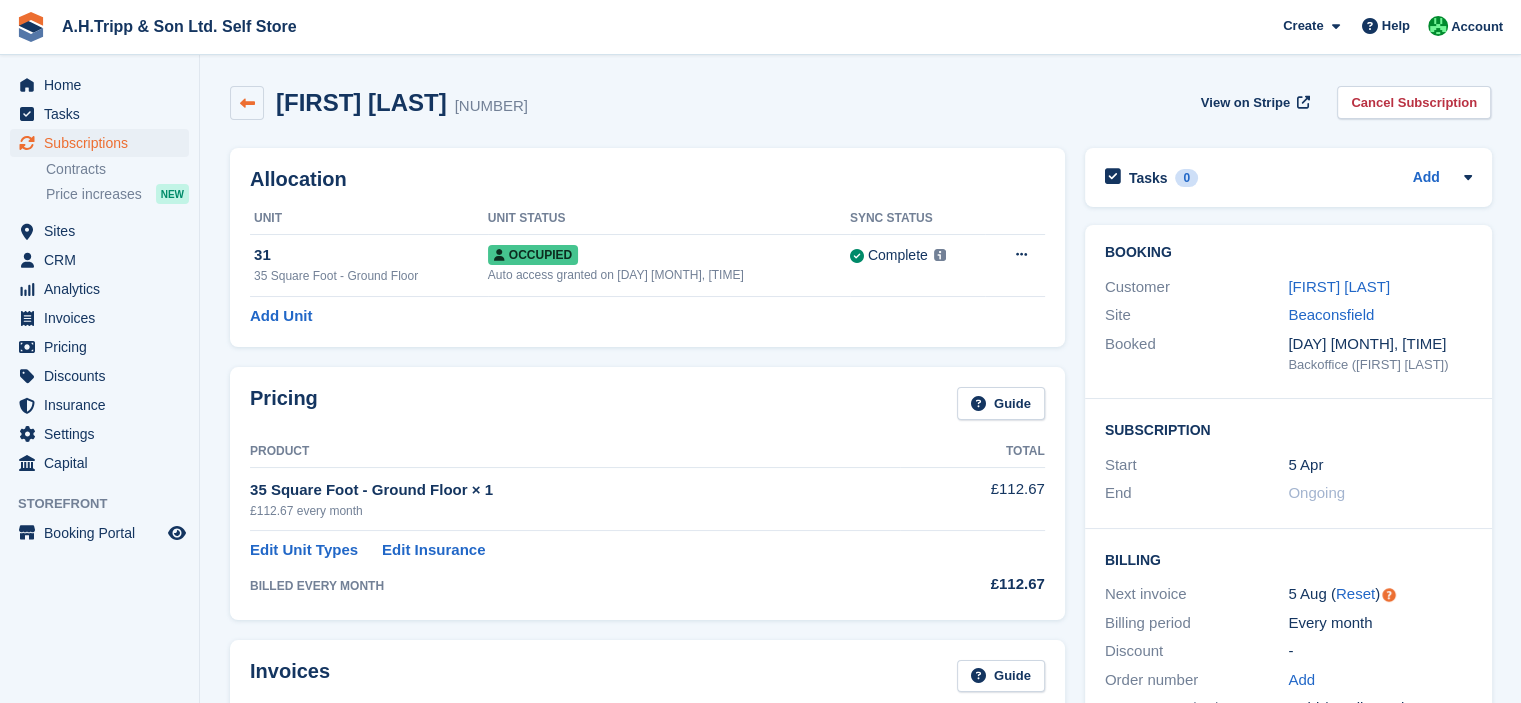 click at bounding box center (247, 103) 